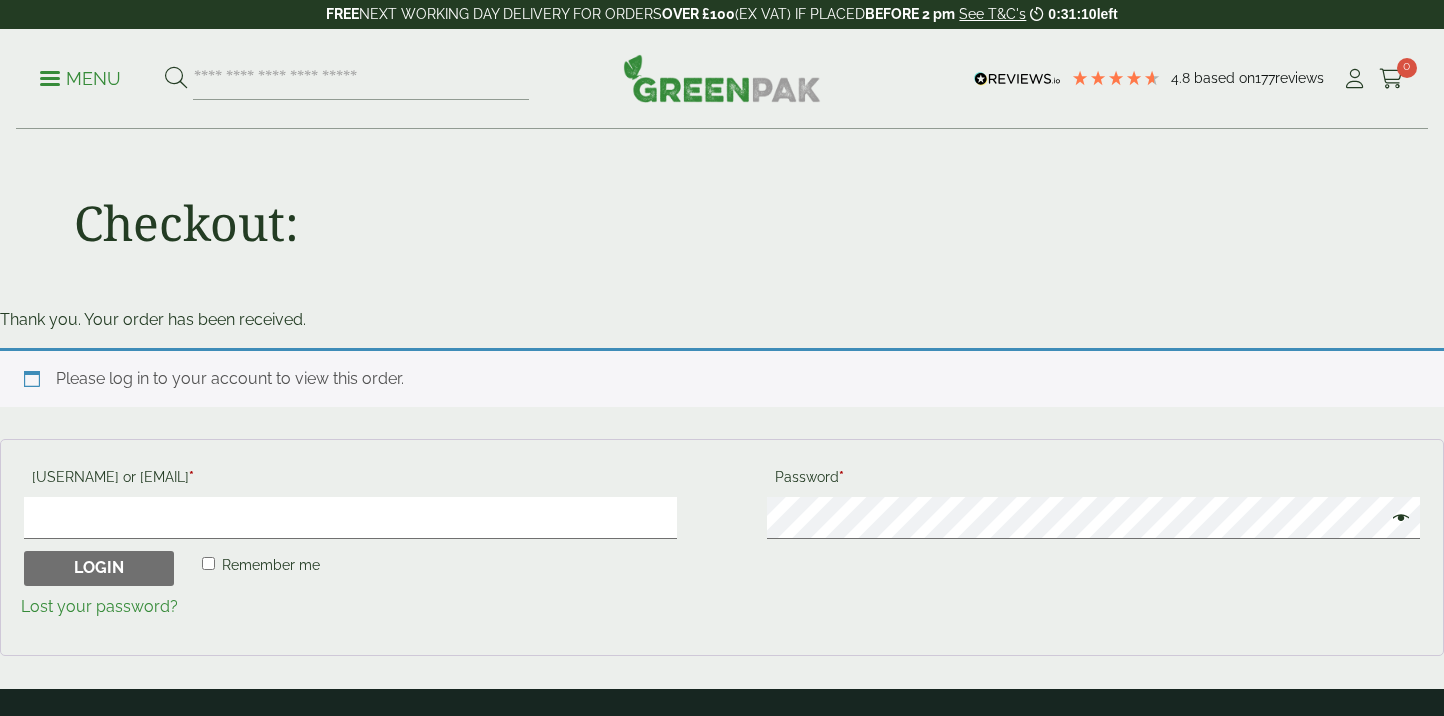scroll, scrollTop: 0, scrollLeft: 0, axis: both 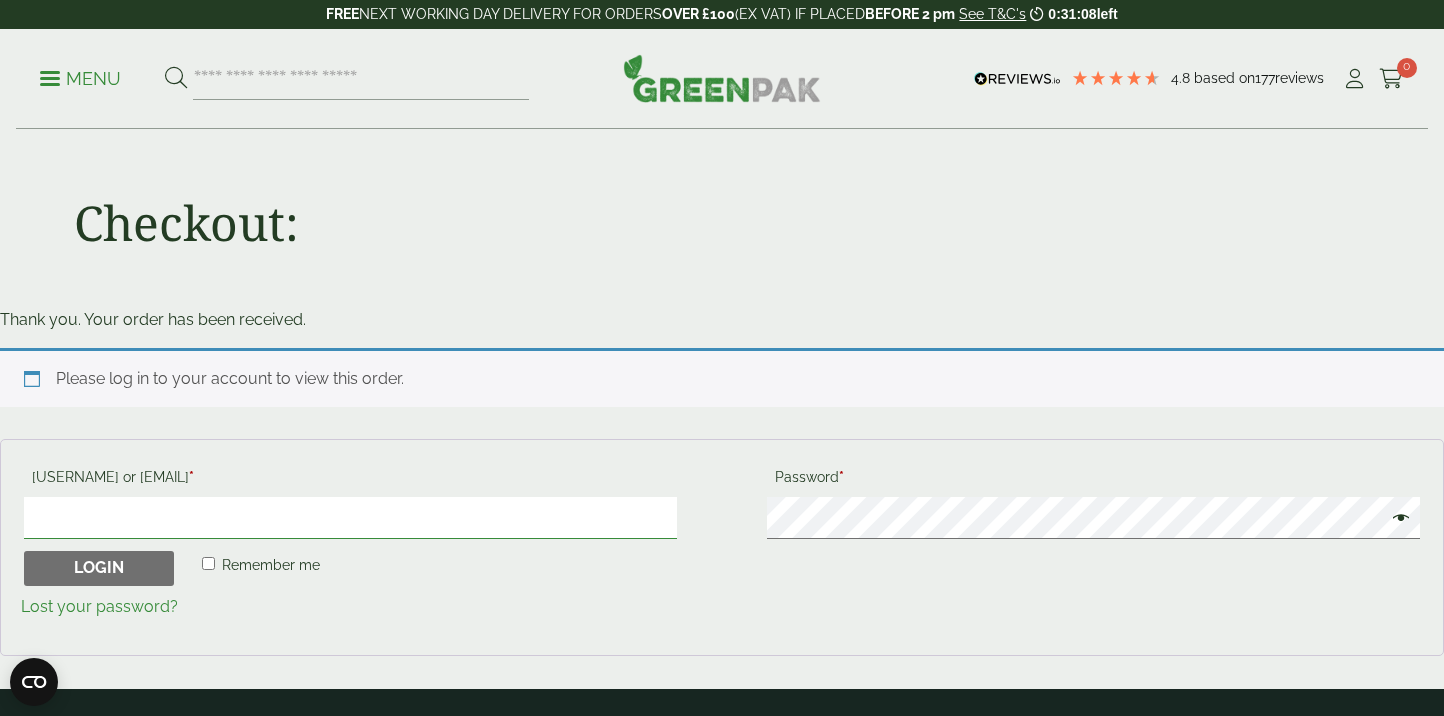 type on "**********" 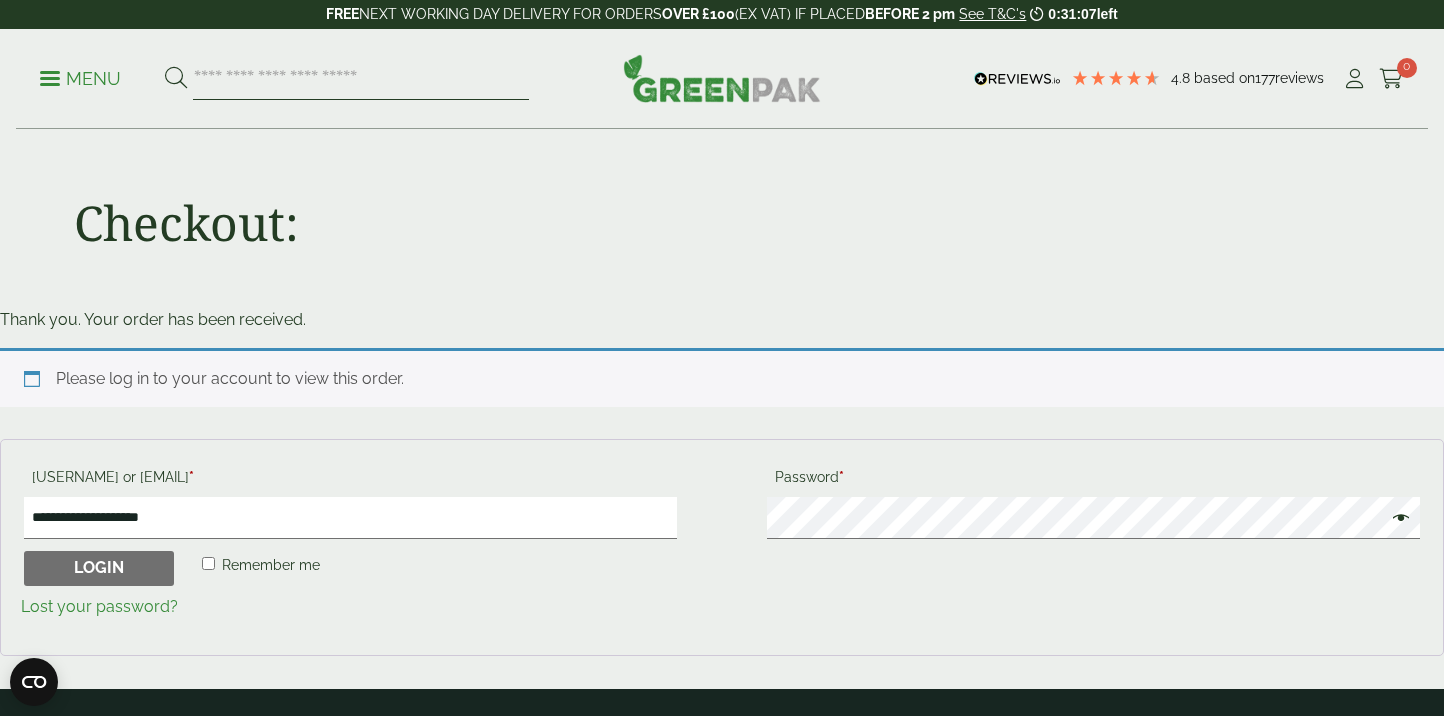 click at bounding box center (361, 79) 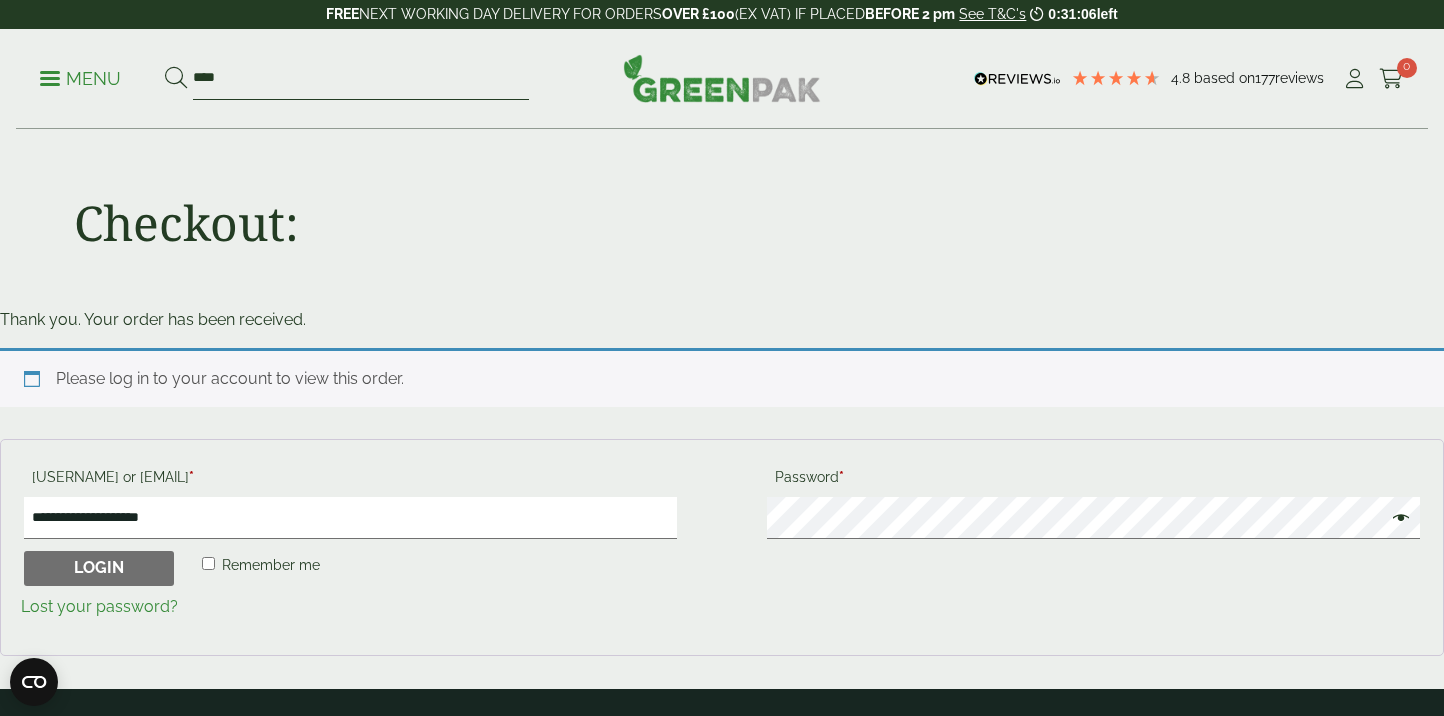 type on "****" 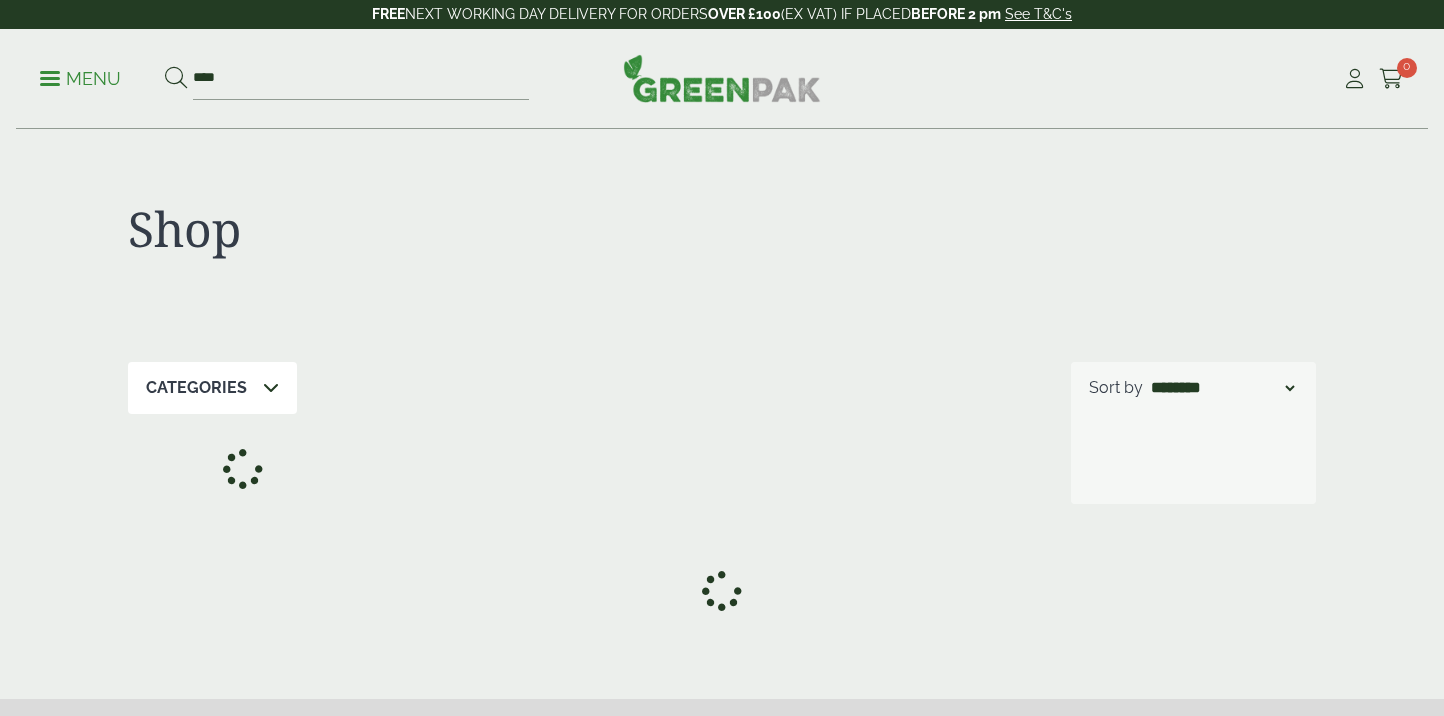 scroll, scrollTop: 0, scrollLeft: 0, axis: both 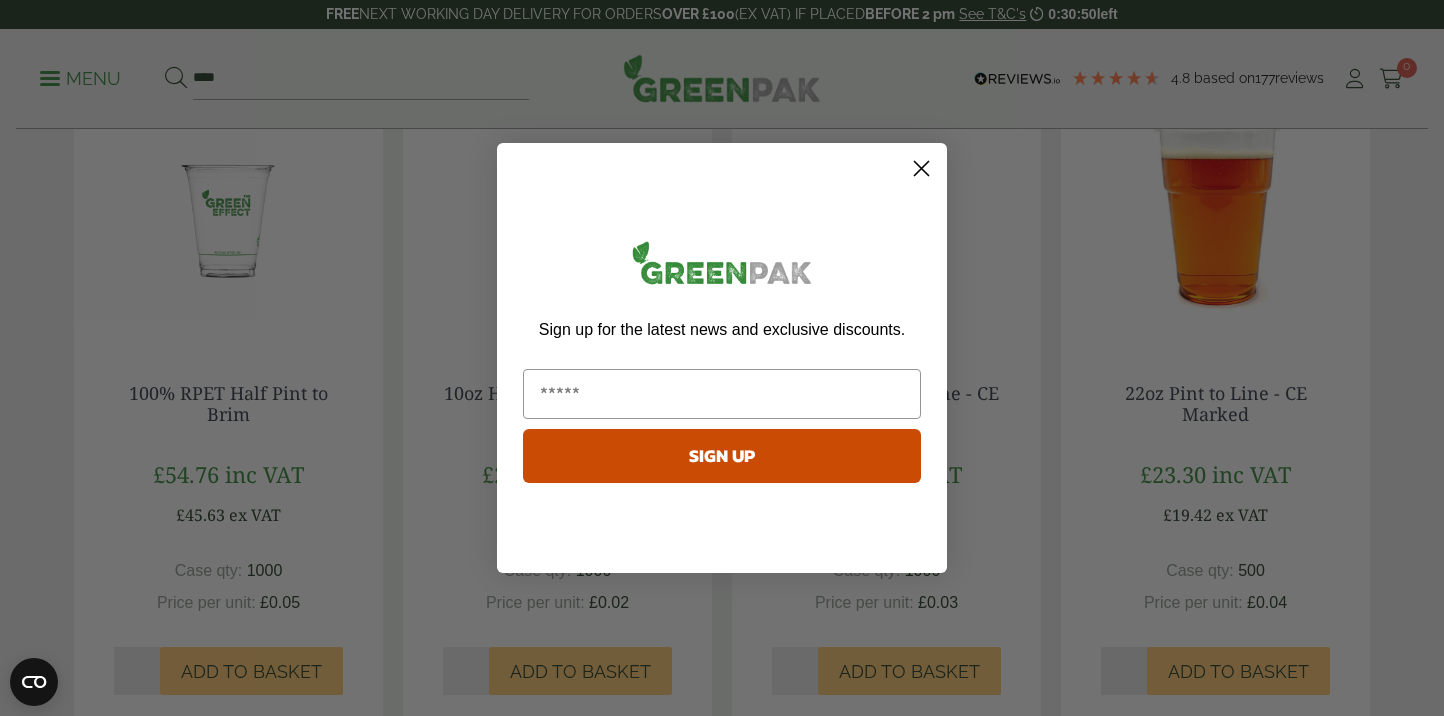 click 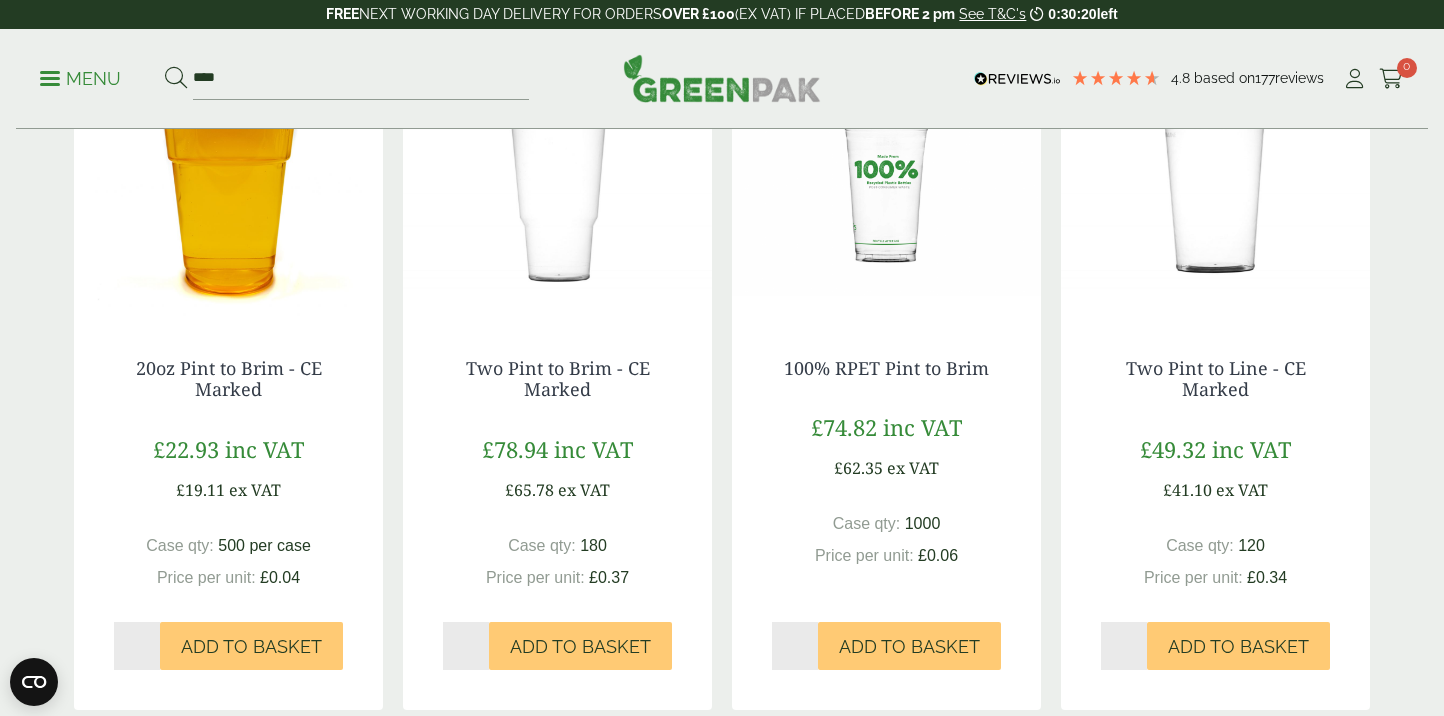 scroll, scrollTop: 1054, scrollLeft: 0, axis: vertical 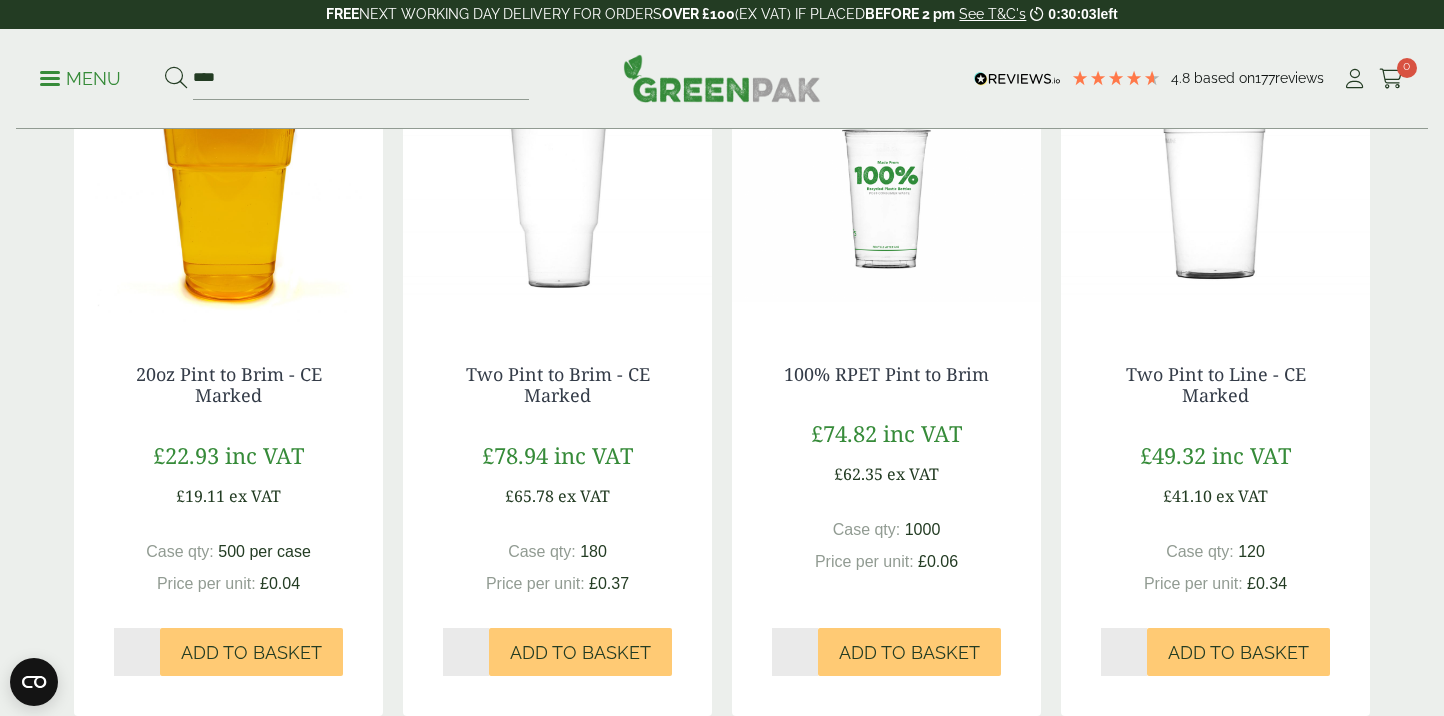 click at bounding box center [886, 199] 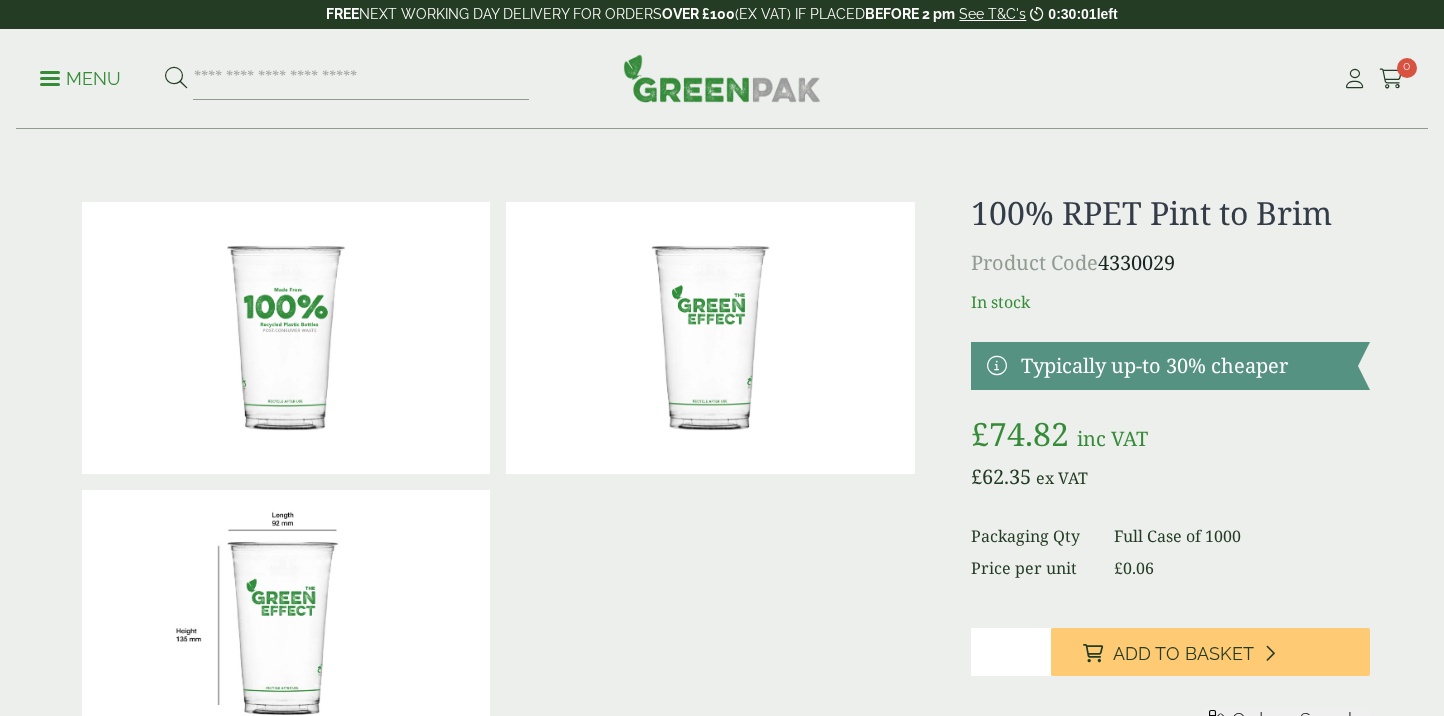scroll, scrollTop: 0, scrollLeft: 0, axis: both 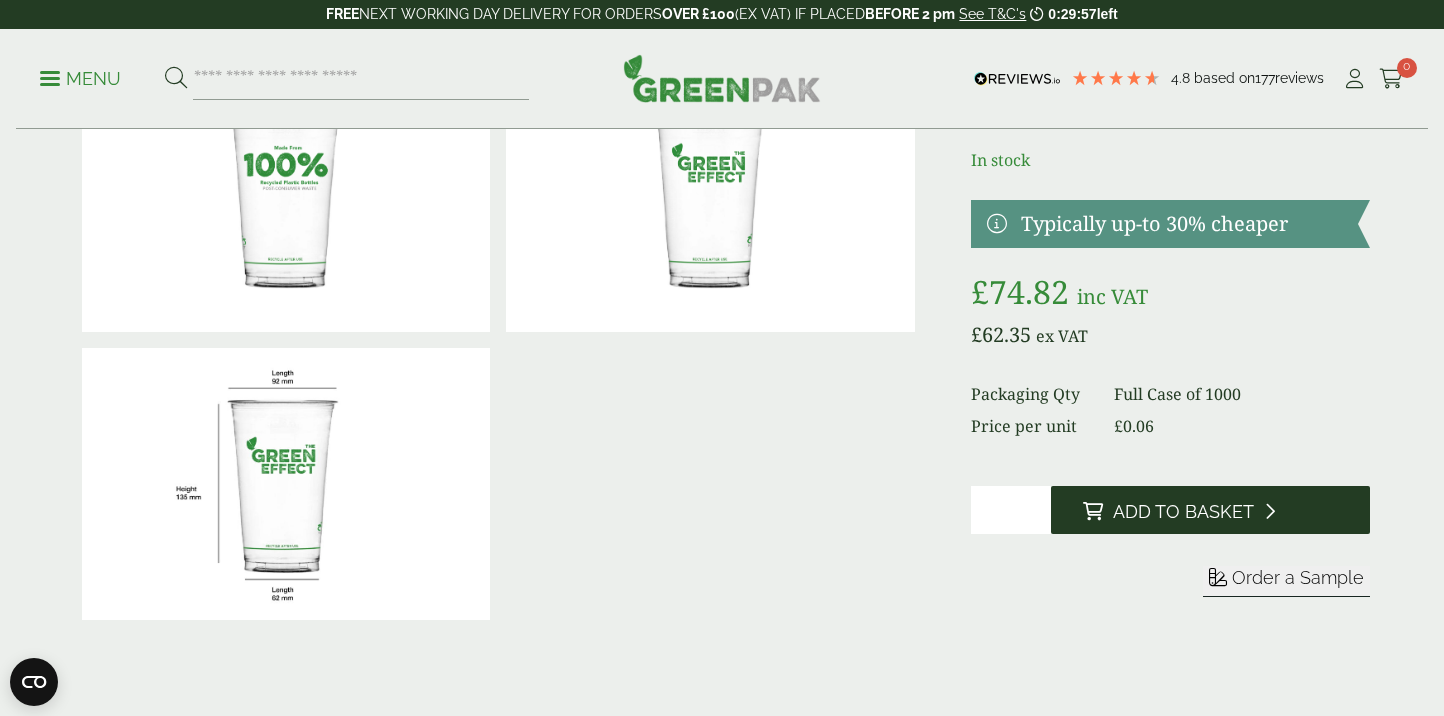 click on "Add to Basket" at bounding box center [1183, 512] 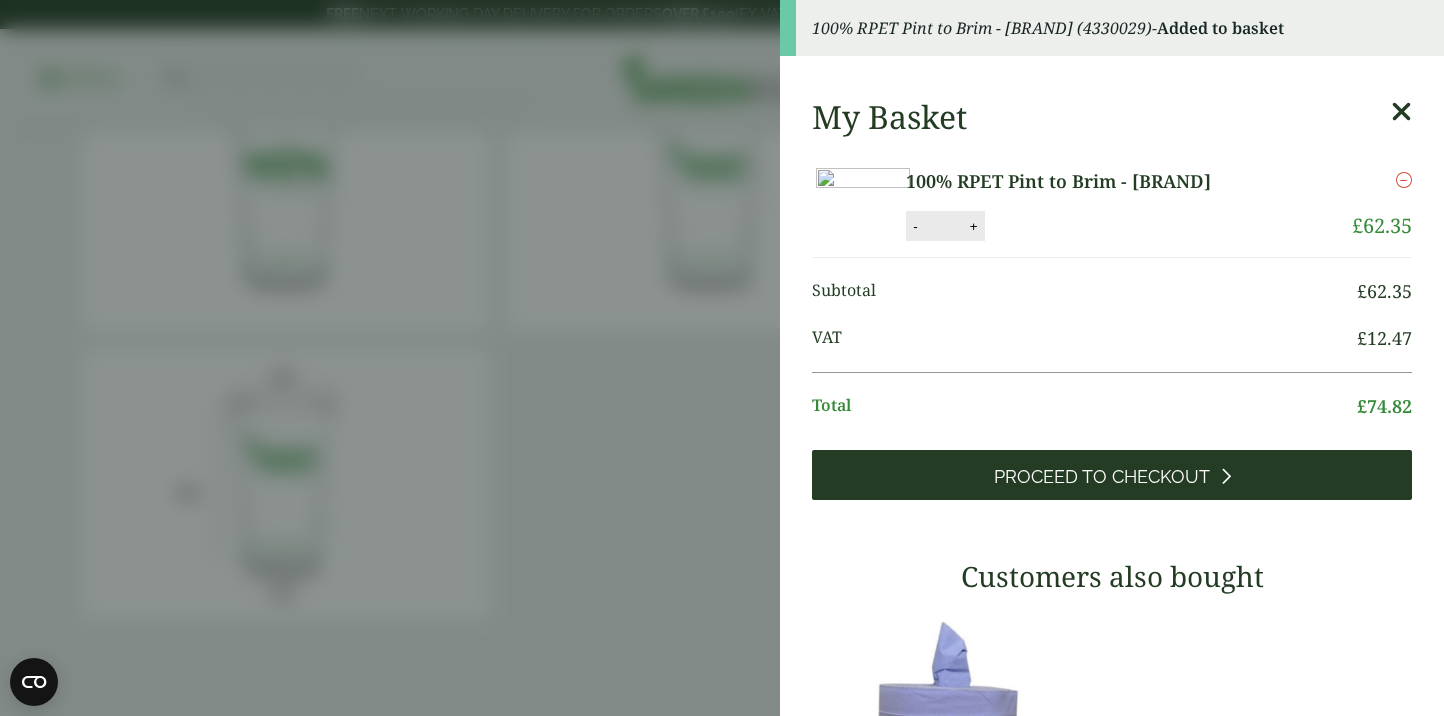 click on "Proceed to Checkout" at bounding box center [1102, 477] 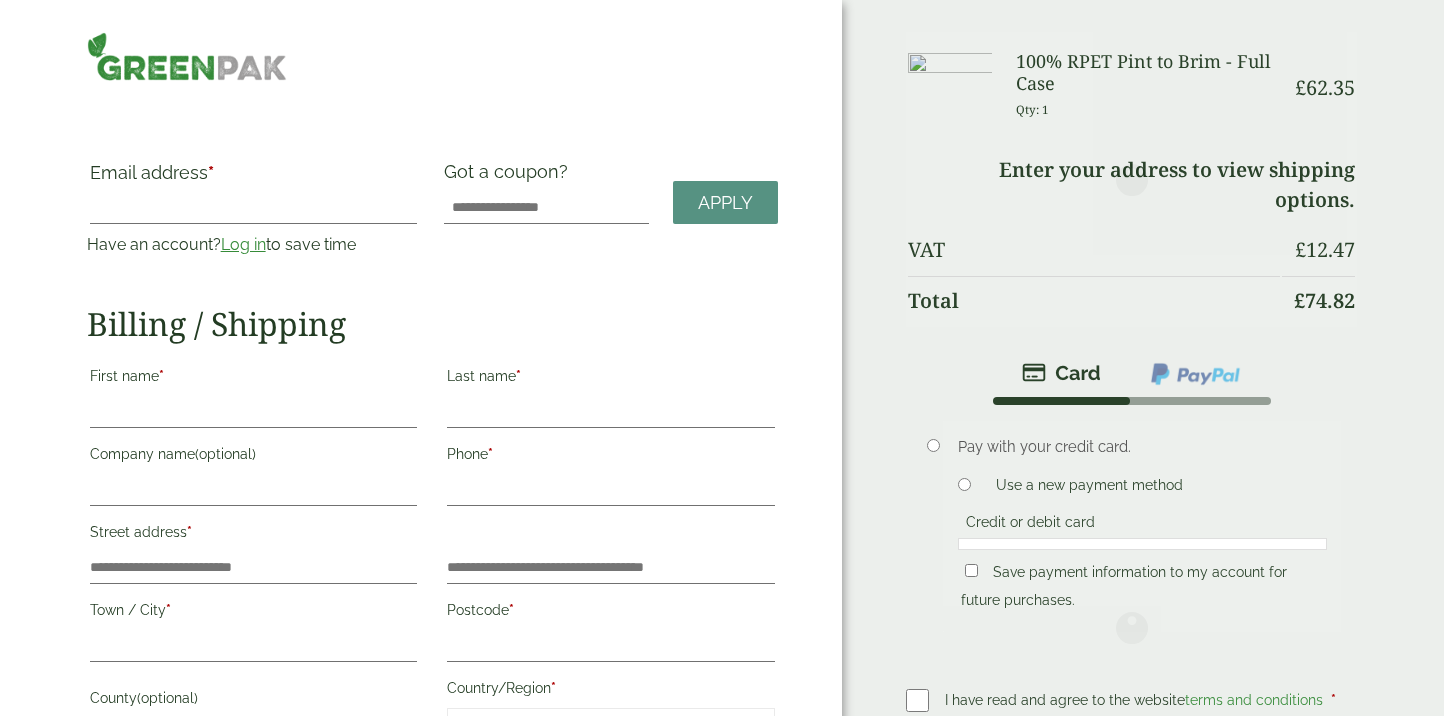 scroll, scrollTop: 0, scrollLeft: 0, axis: both 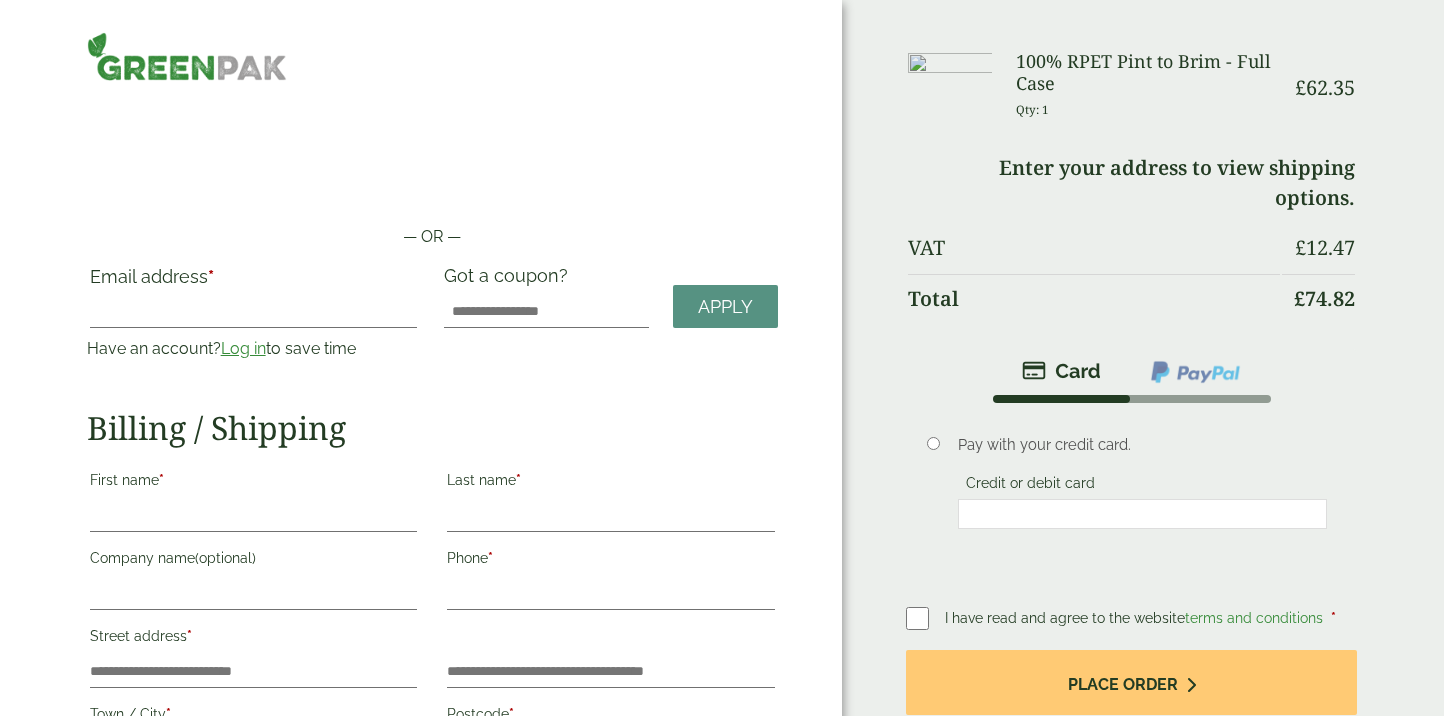 click on "Log in" at bounding box center (243, 348) 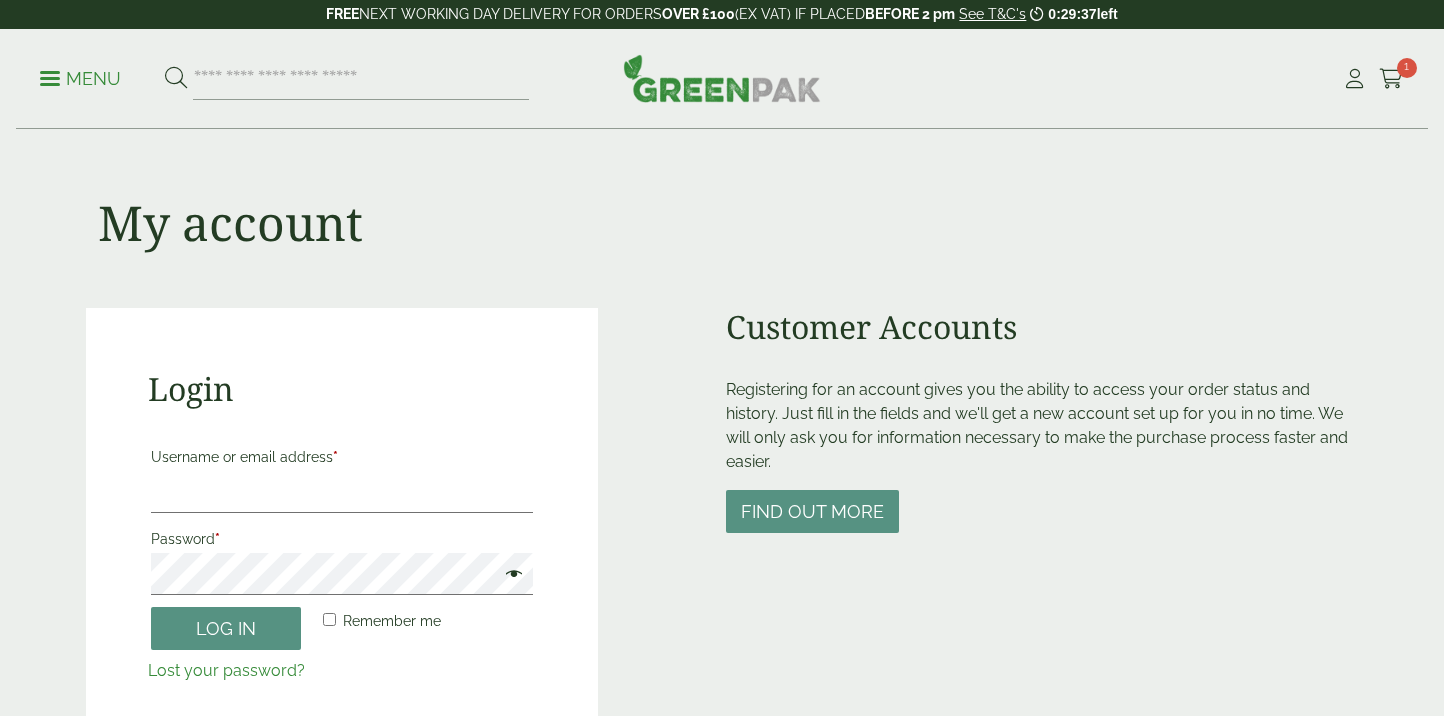 scroll, scrollTop: 0, scrollLeft: 0, axis: both 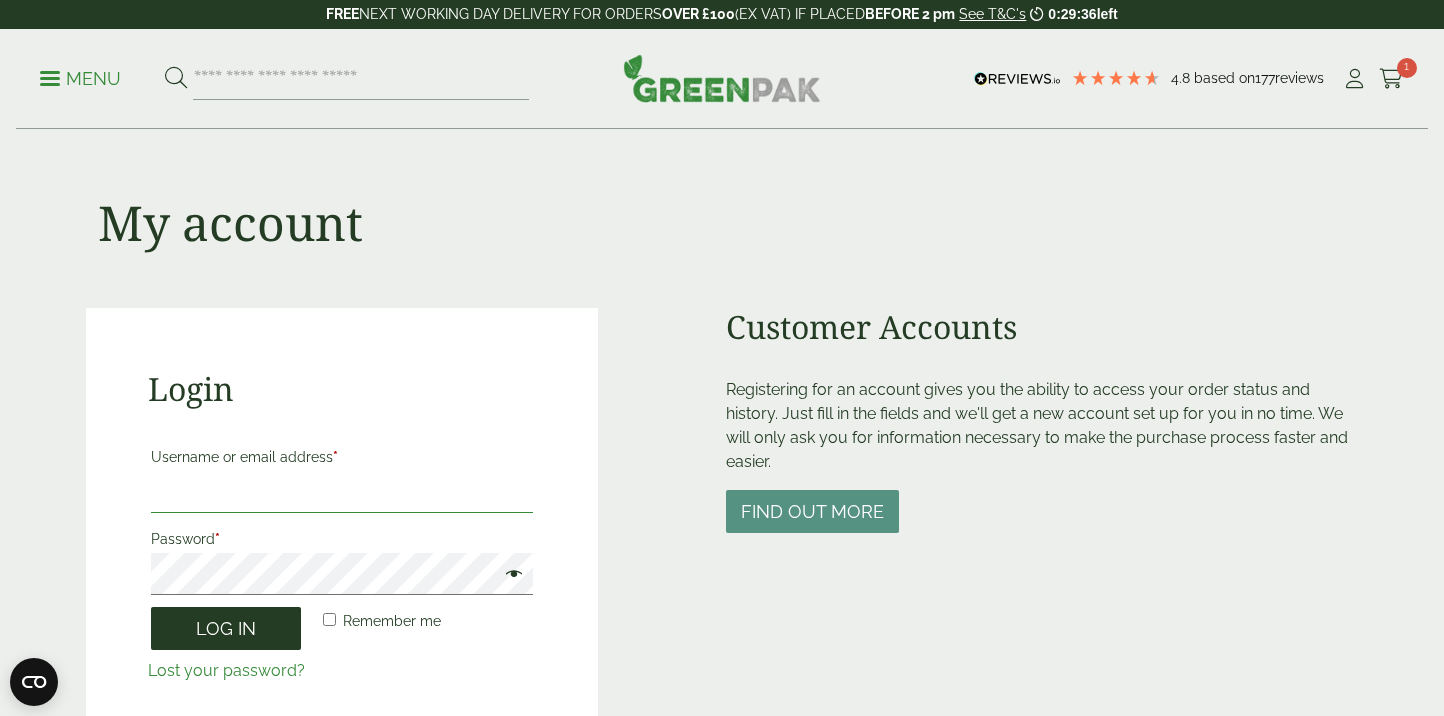 type on "**********" 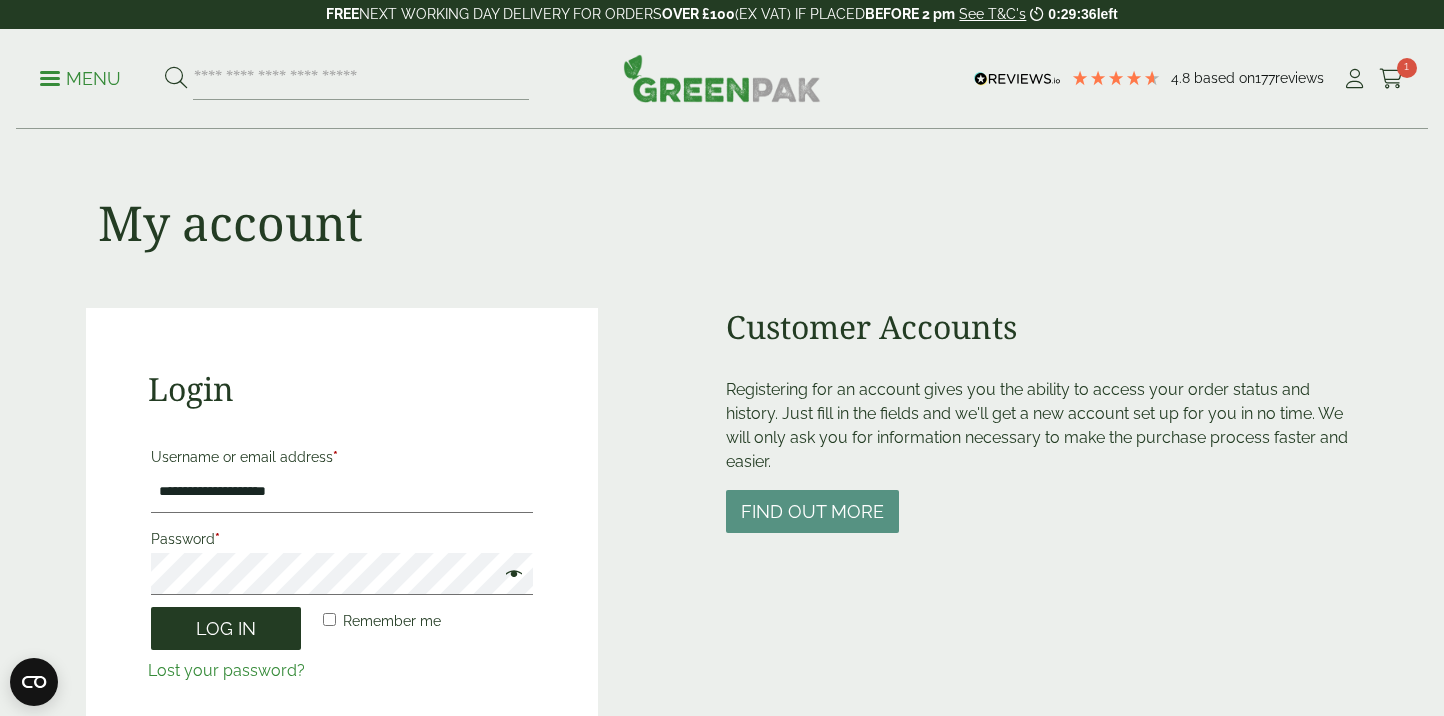 click on "Log in" at bounding box center [226, 628] 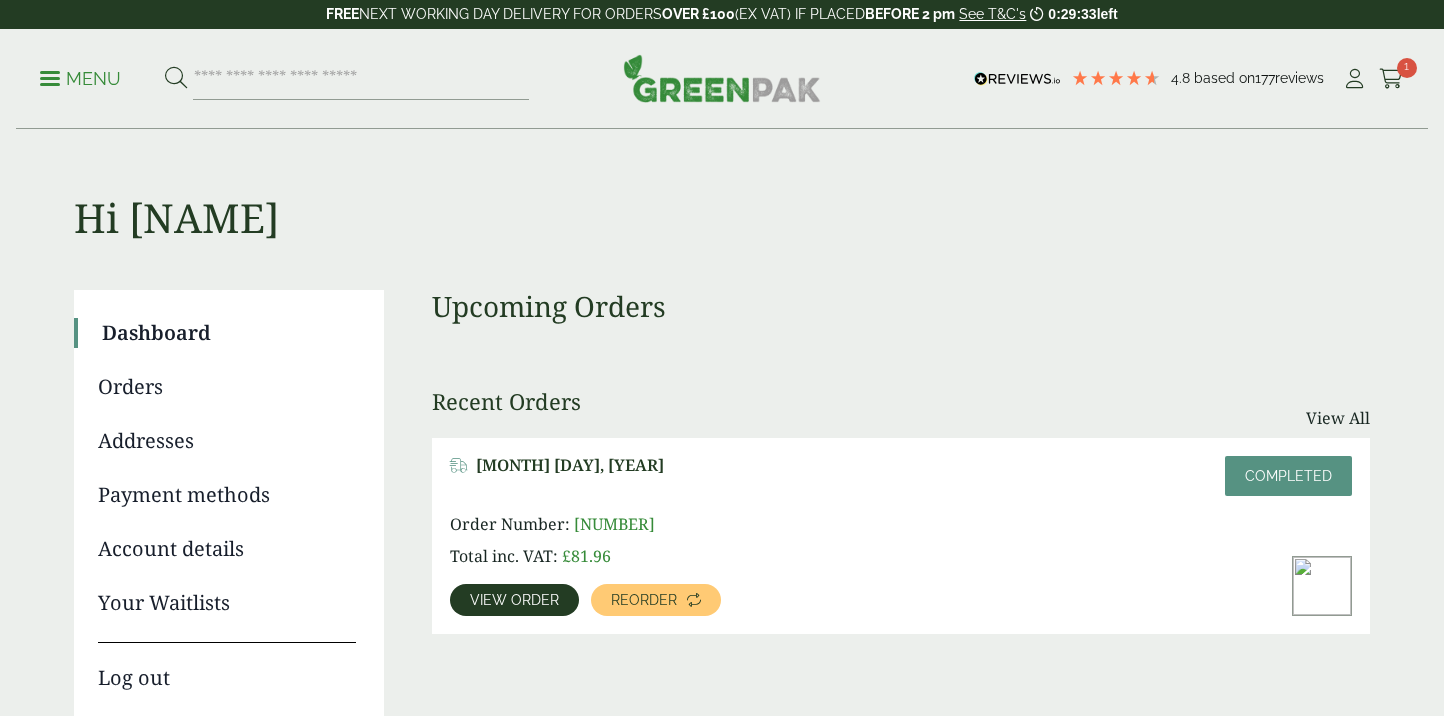 scroll, scrollTop: 0, scrollLeft: 0, axis: both 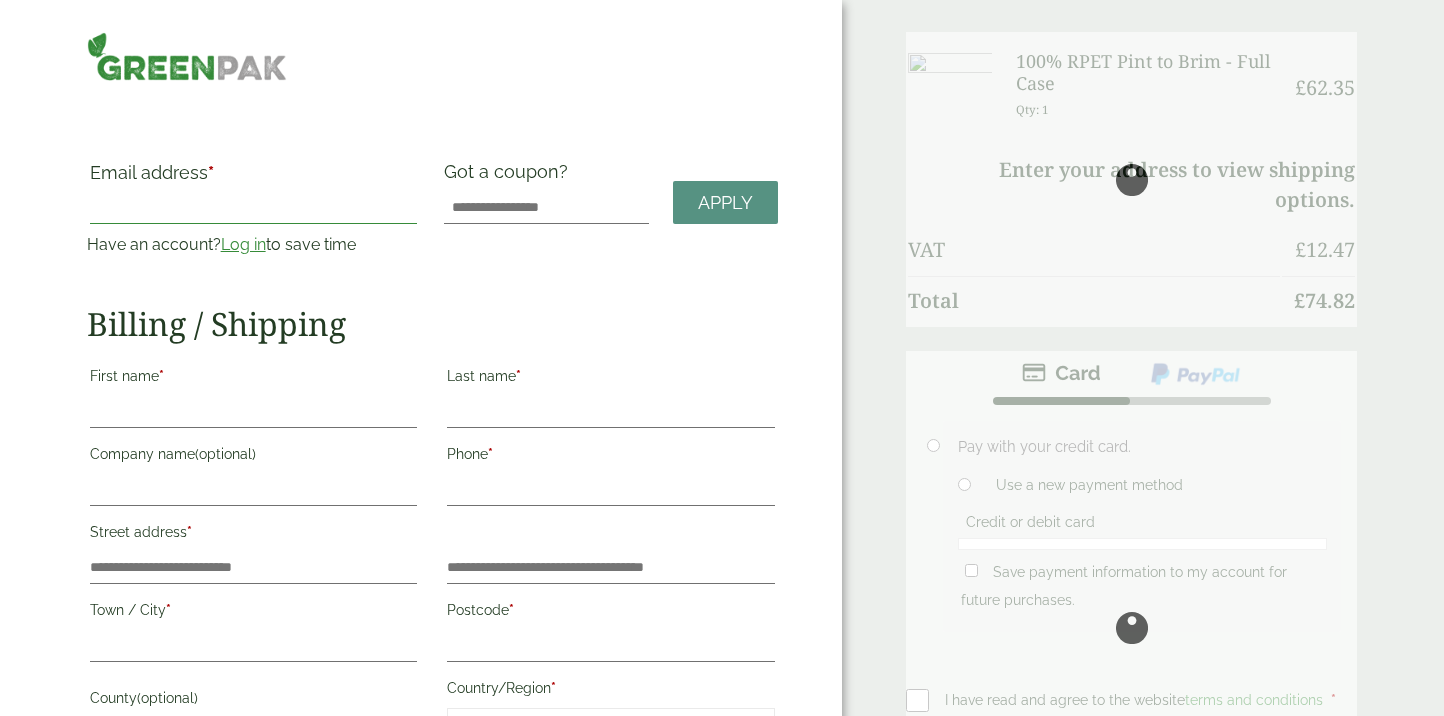 click on "Email address  *" at bounding box center (254, 208) 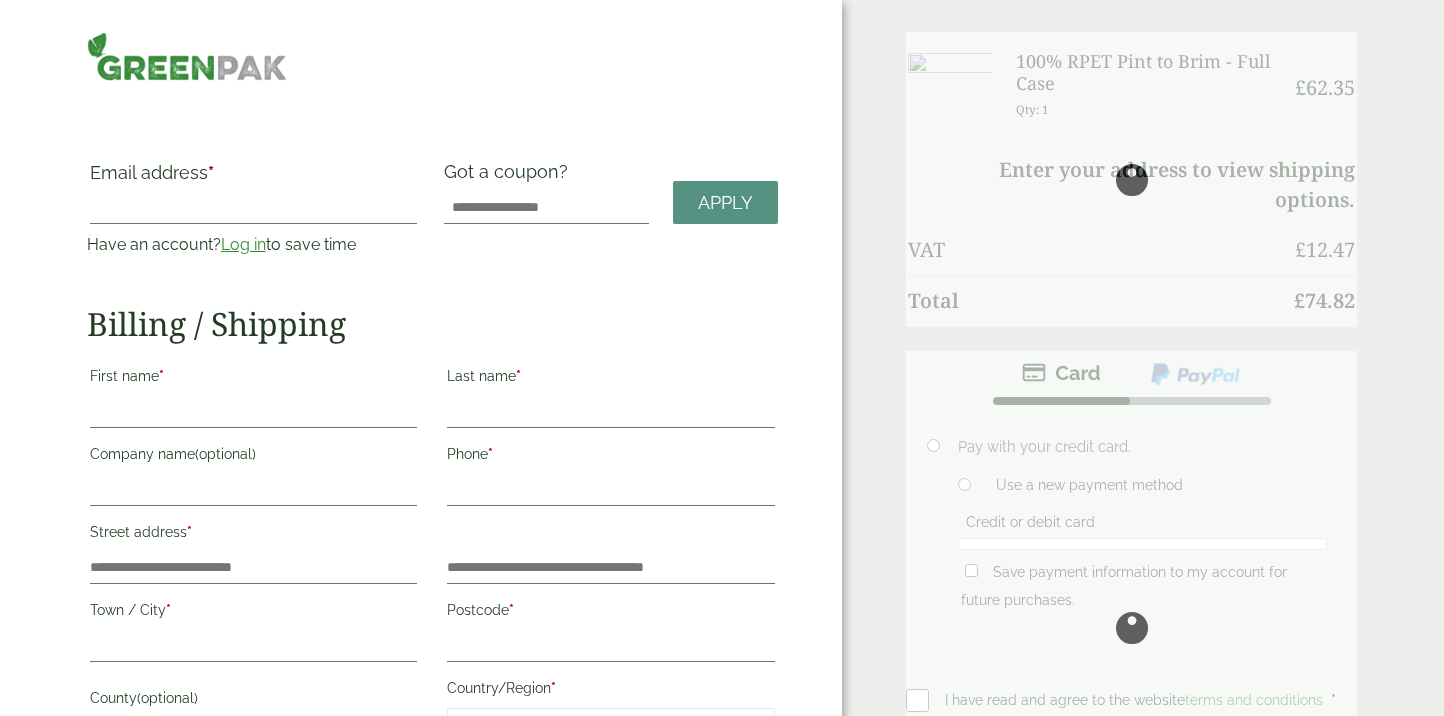 click on "Order Summary
Item
Ammount
100% RPET Pint to Brim - Full Case
Qty: 1
£ 62.35
Enter your address to view shipping options.
VAT
£ 12.47
Total
£ 74.82
Payment
*" at bounding box center (1143, 492) 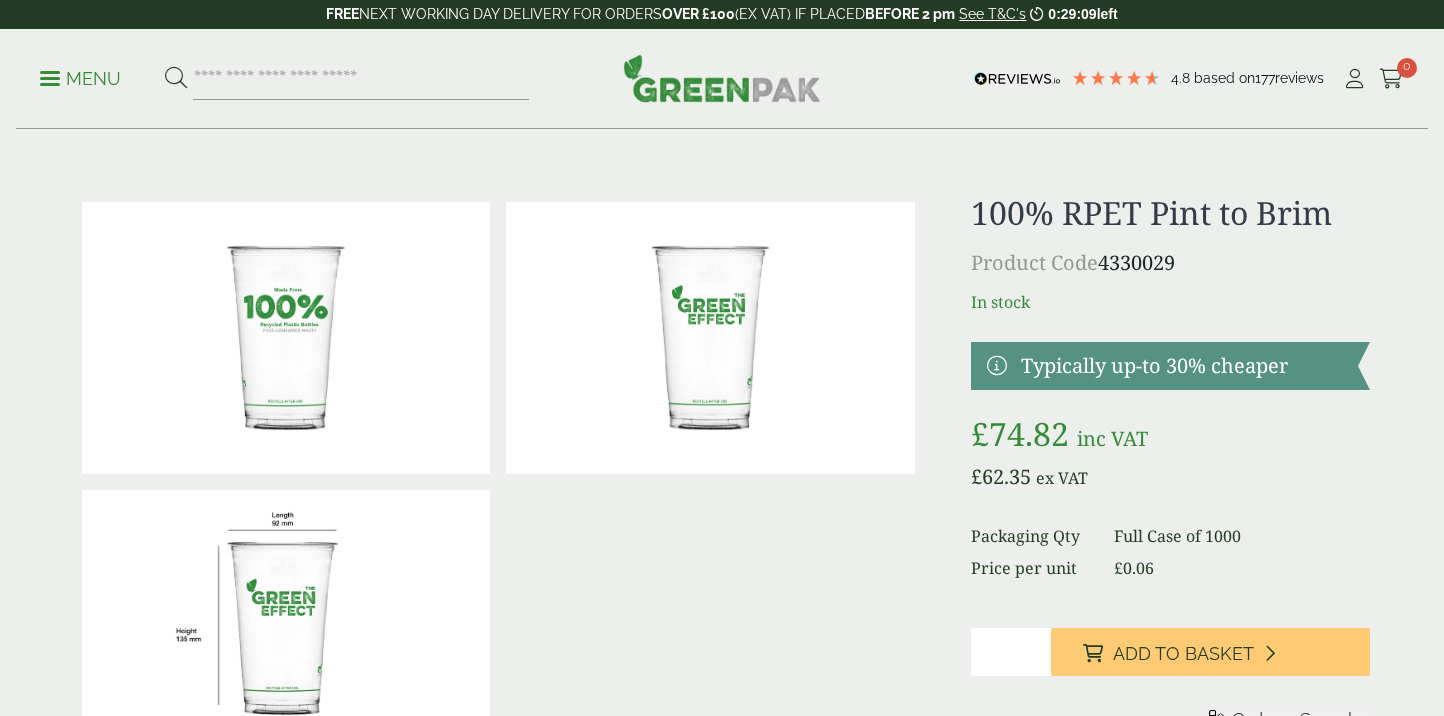 scroll, scrollTop: 142, scrollLeft: 0, axis: vertical 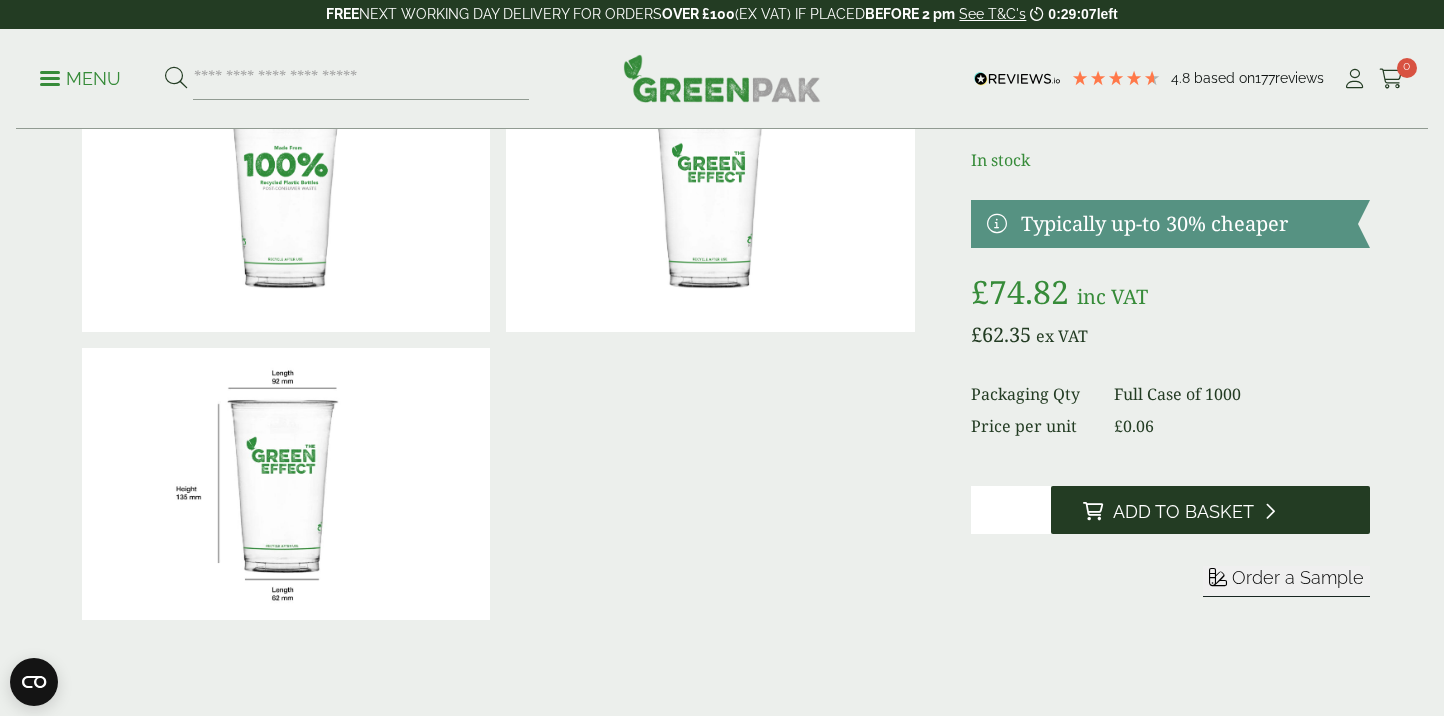 click on "Add to Basket" at bounding box center [1183, 512] 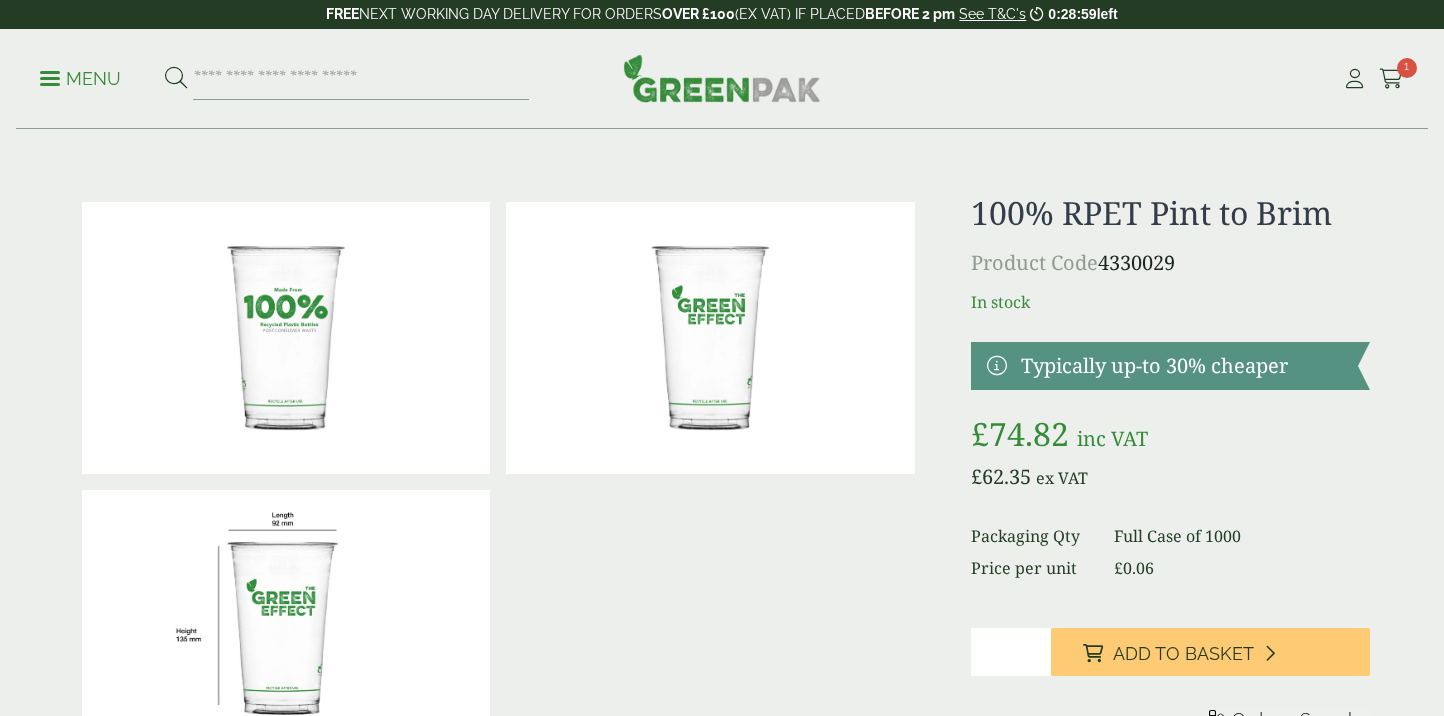 scroll, scrollTop: 142, scrollLeft: 0, axis: vertical 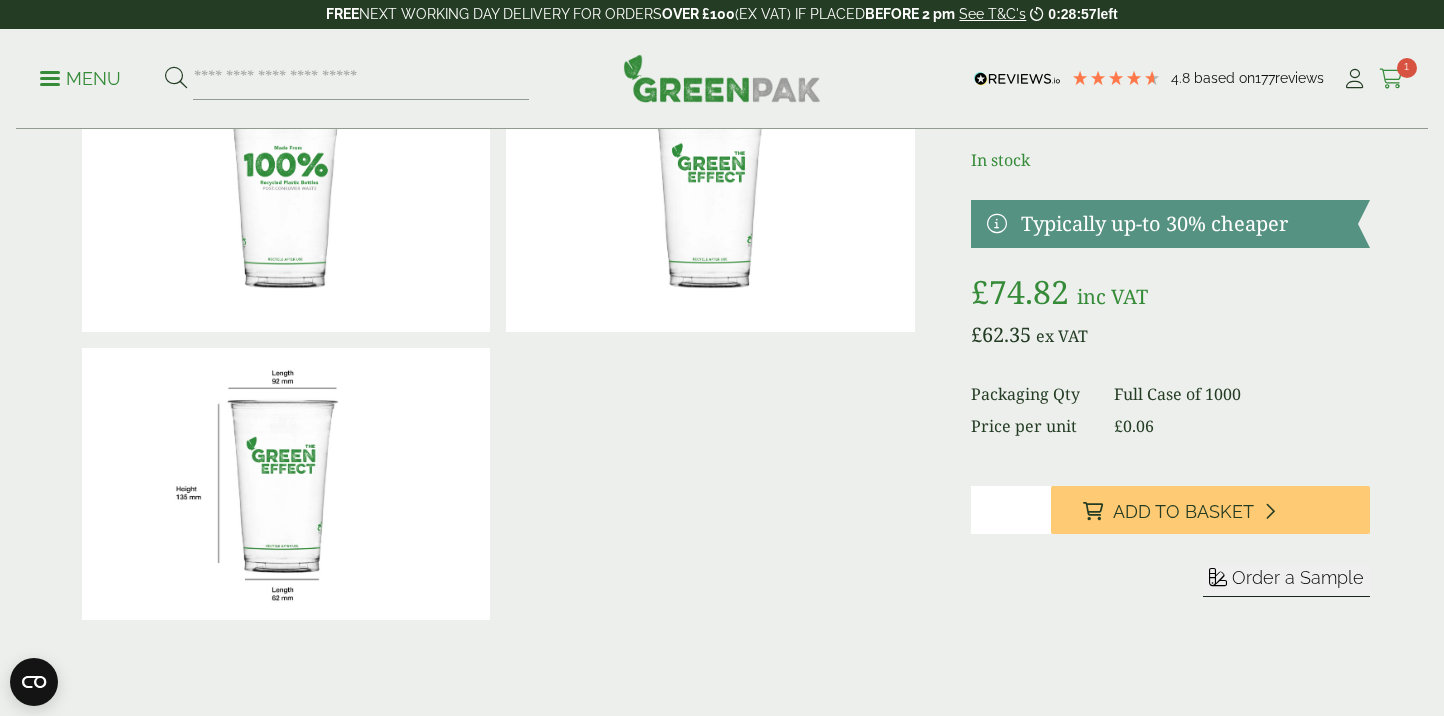 click at bounding box center (1391, 79) 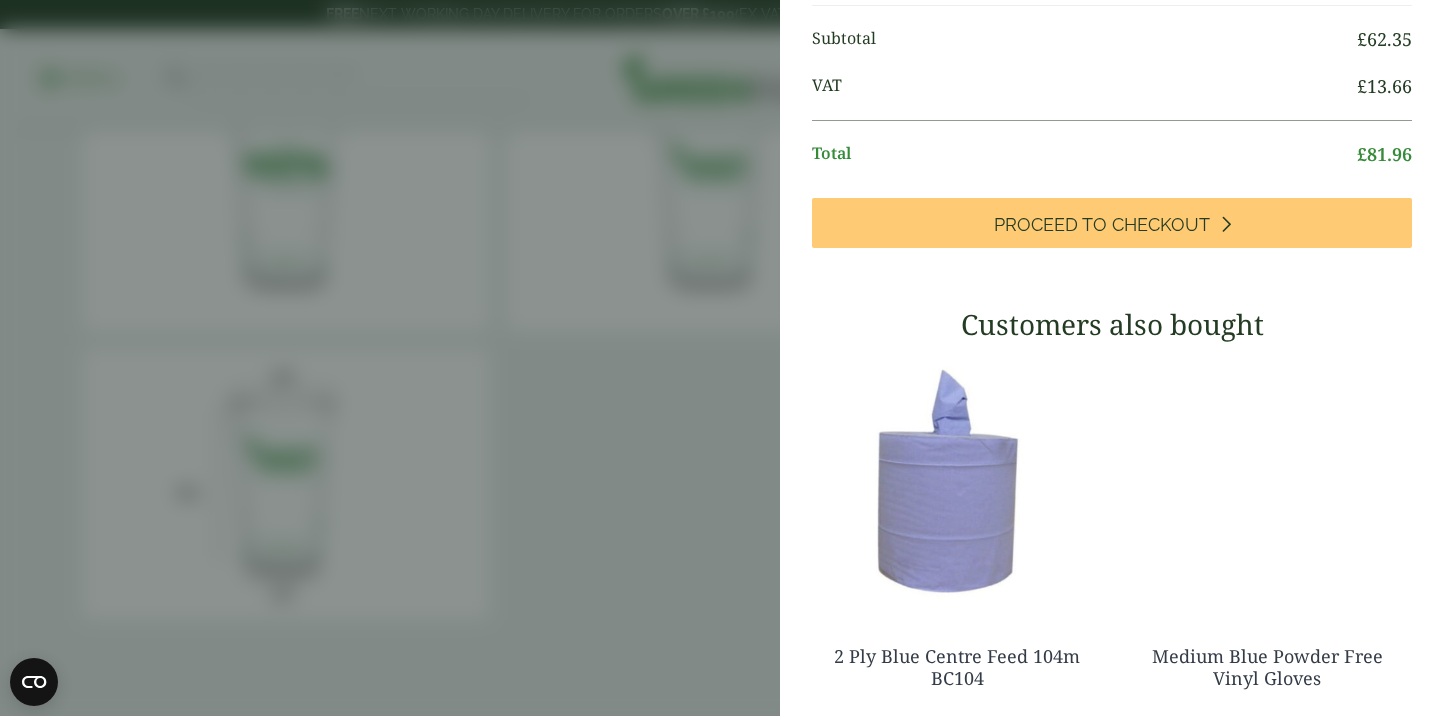 scroll, scrollTop: 0, scrollLeft: 0, axis: both 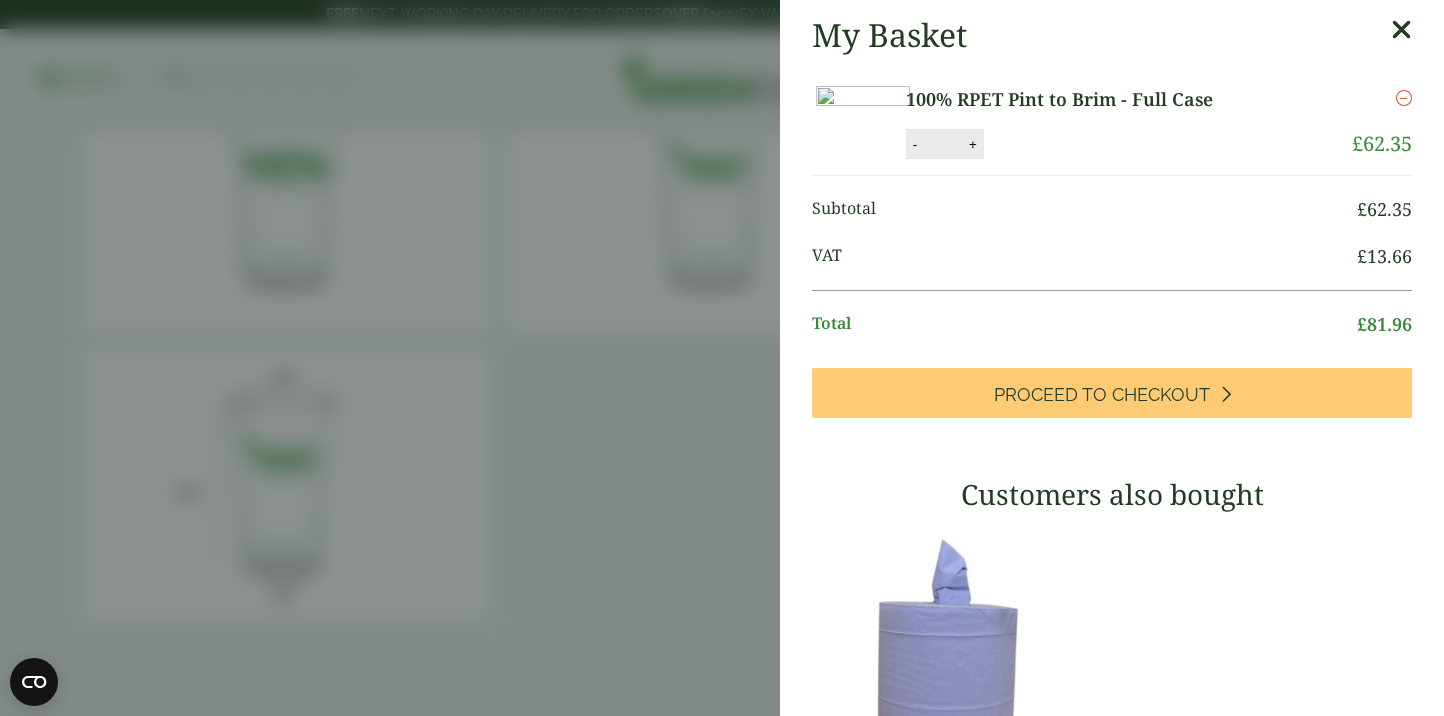 click at bounding box center (1401, 30) 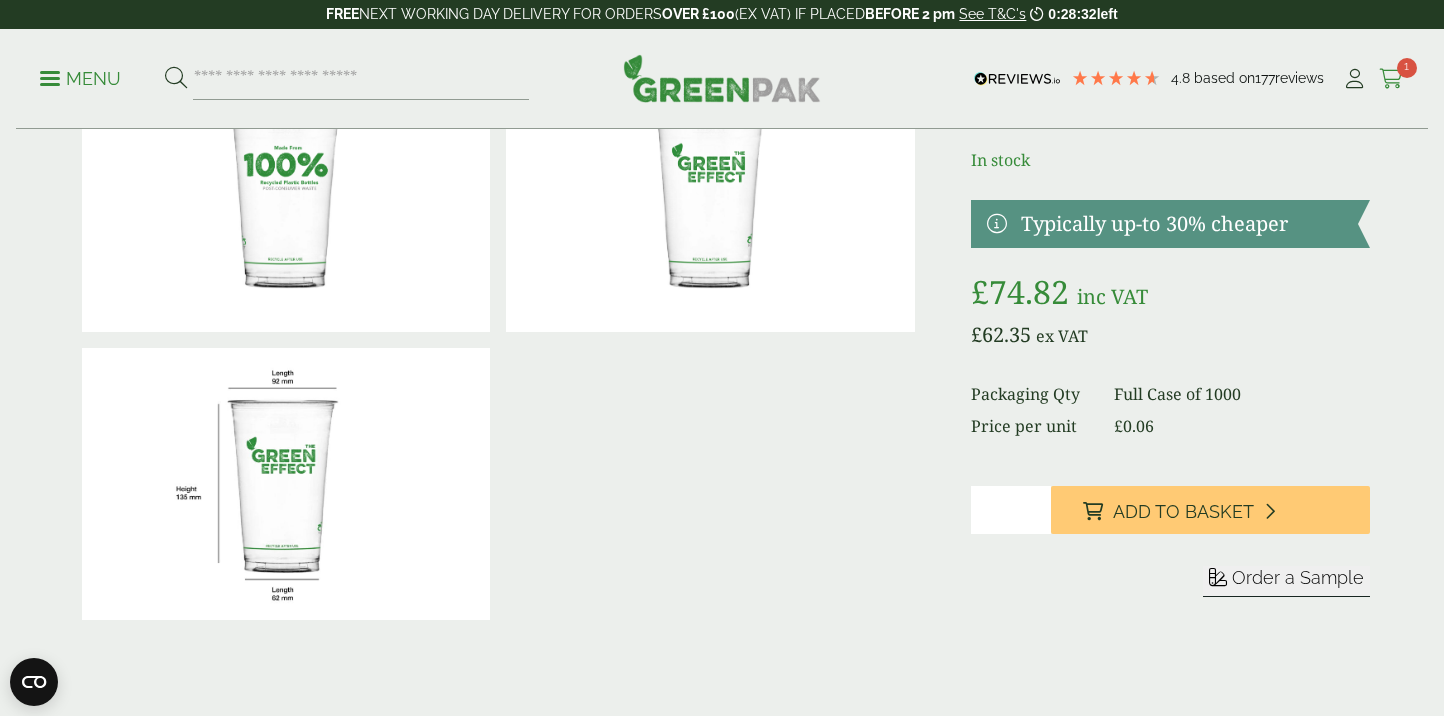 click at bounding box center [1391, 79] 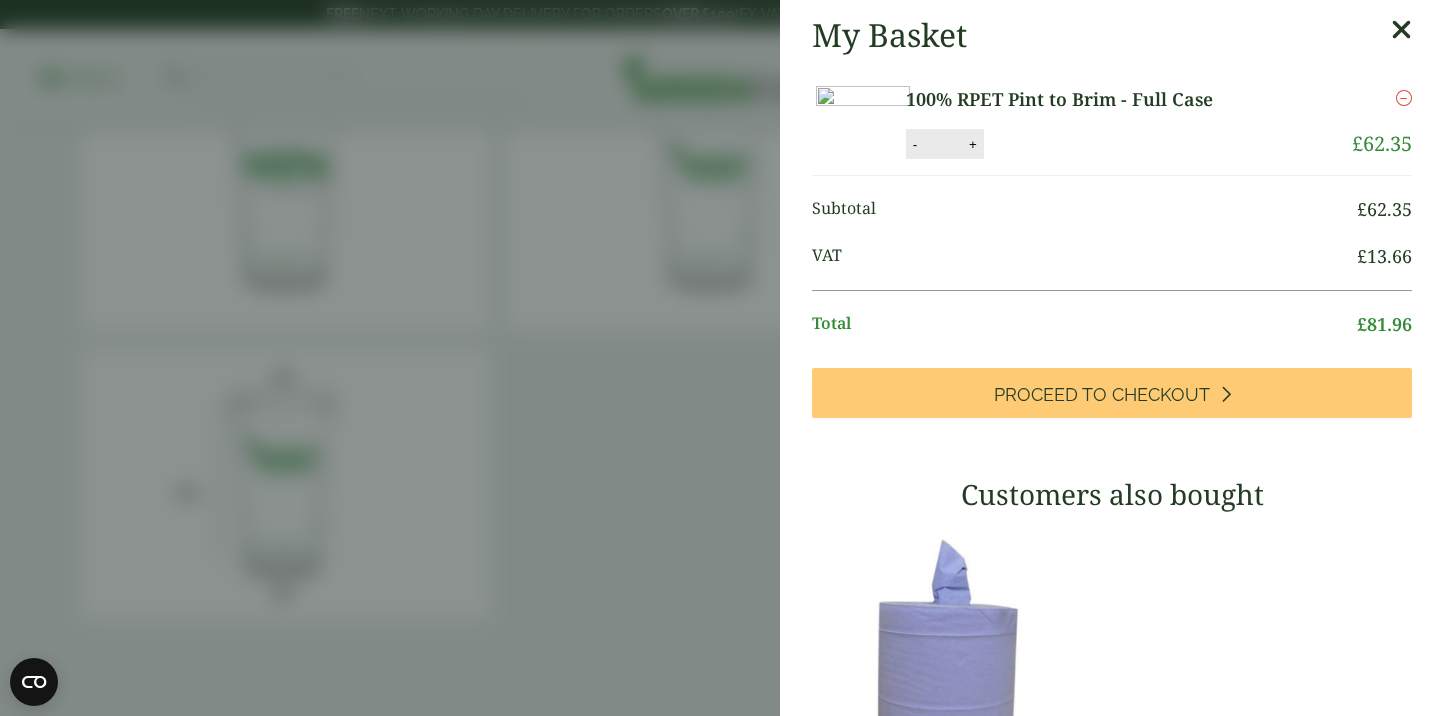 click at bounding box center (1404, 98) 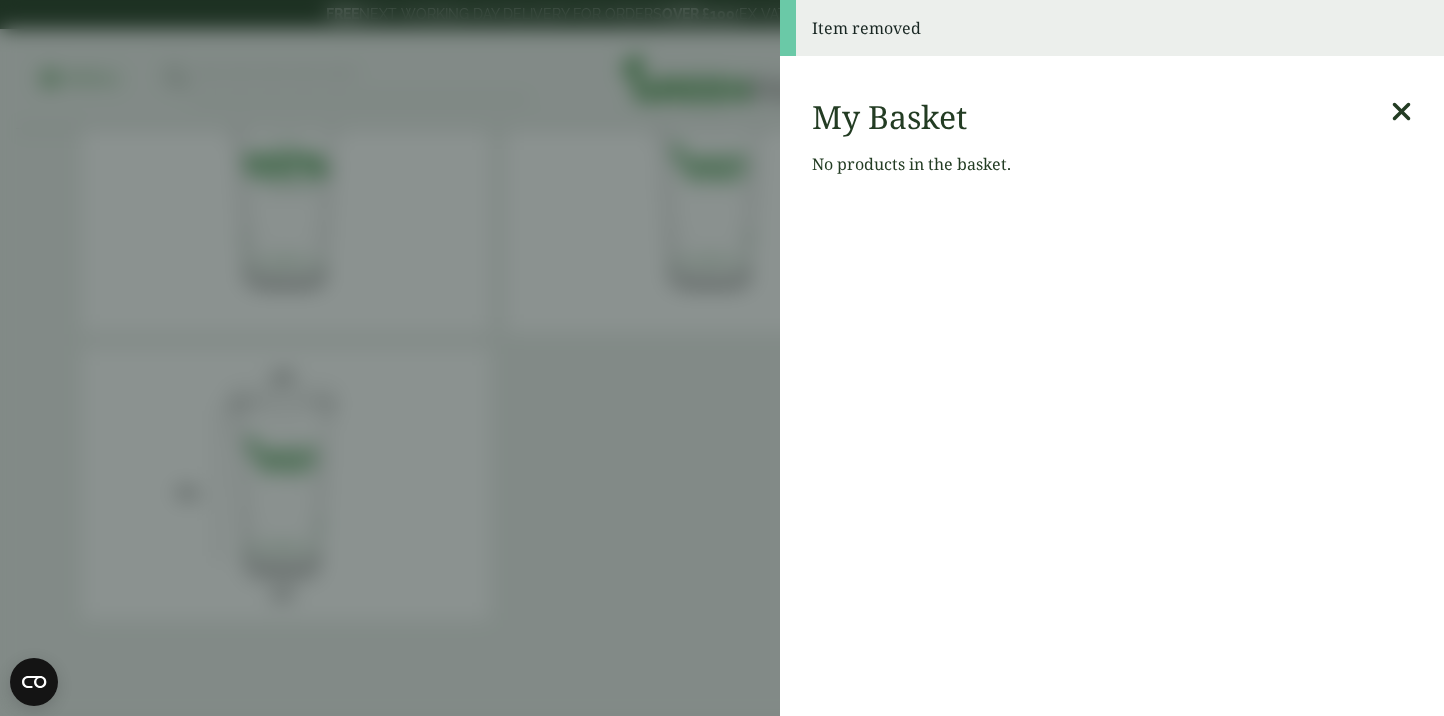 click on "Item removed
My Basket
No products in the basket." at bounding box center [722, 358] 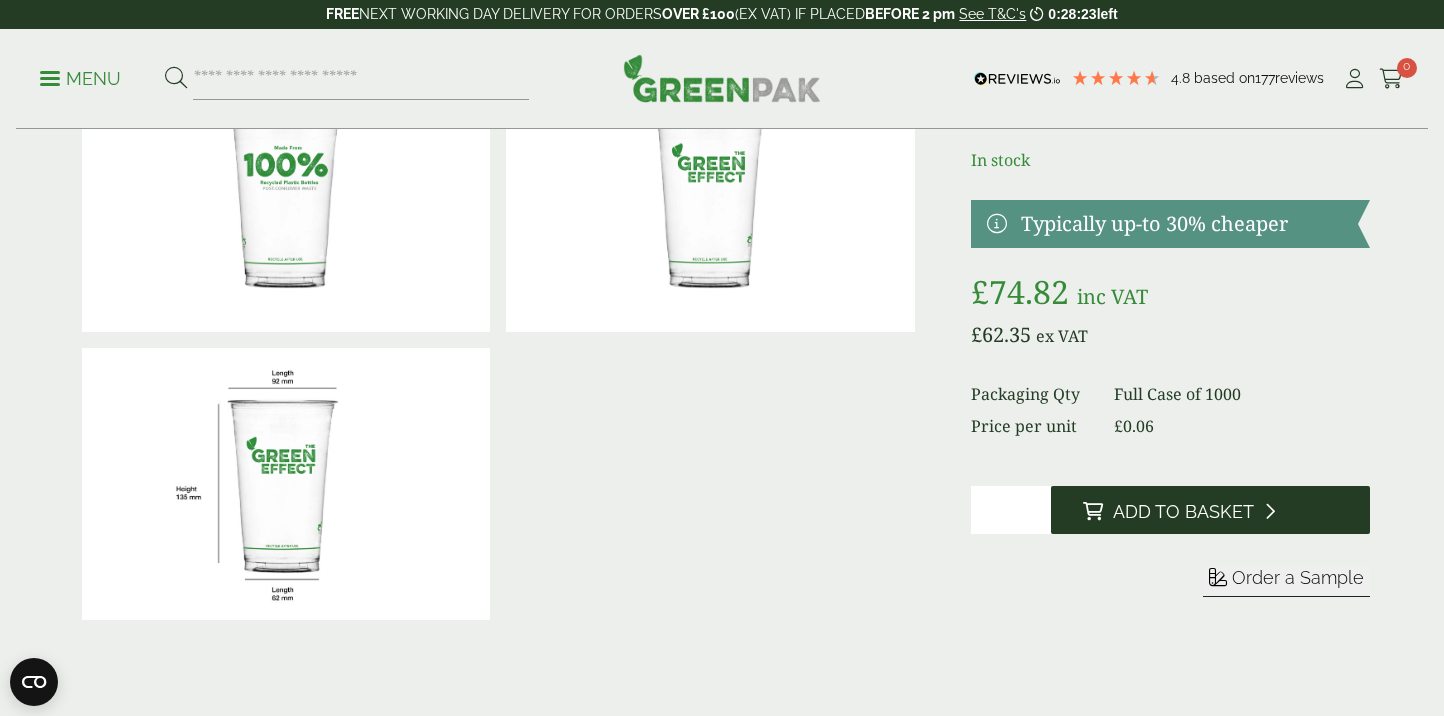 click on "Add to Basket" at bounding box center (1183, 512) 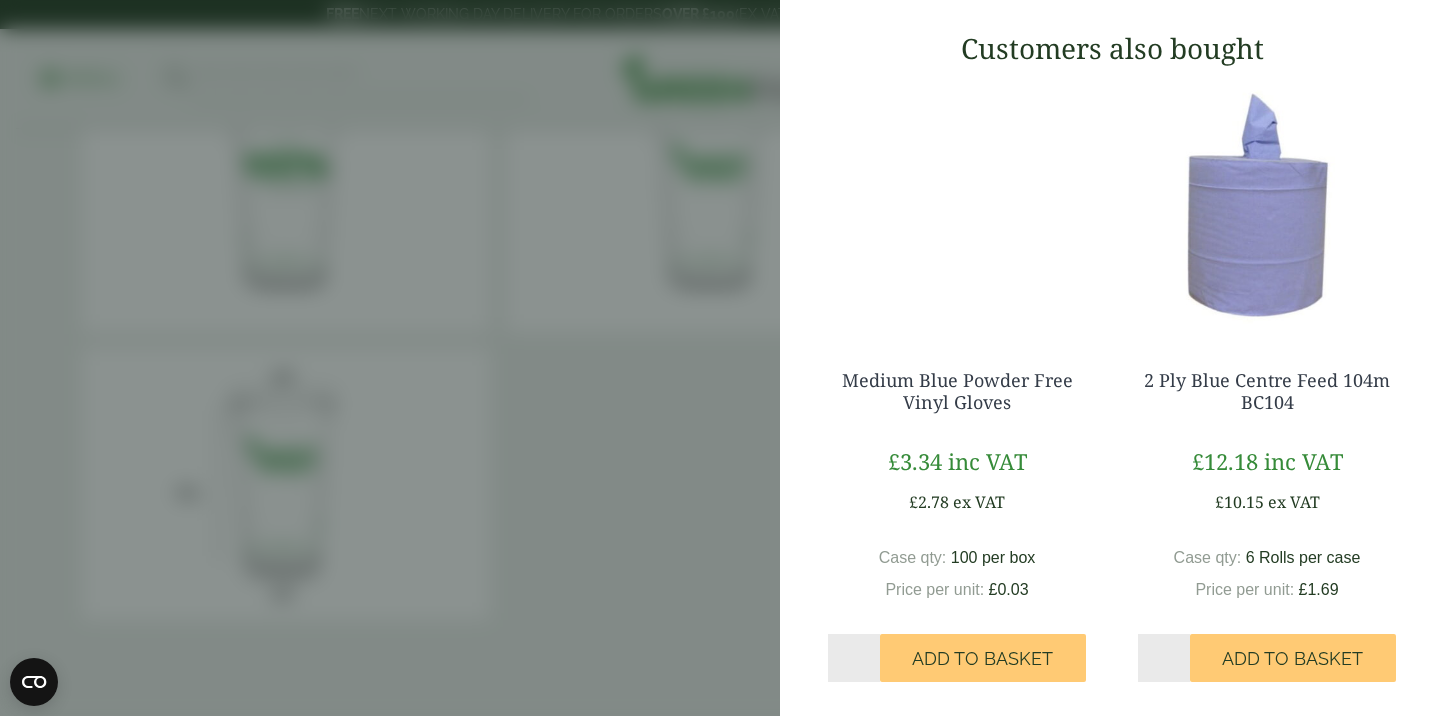 scroll, scrollTop: 446, scrollLeft: 0, axis: vertical 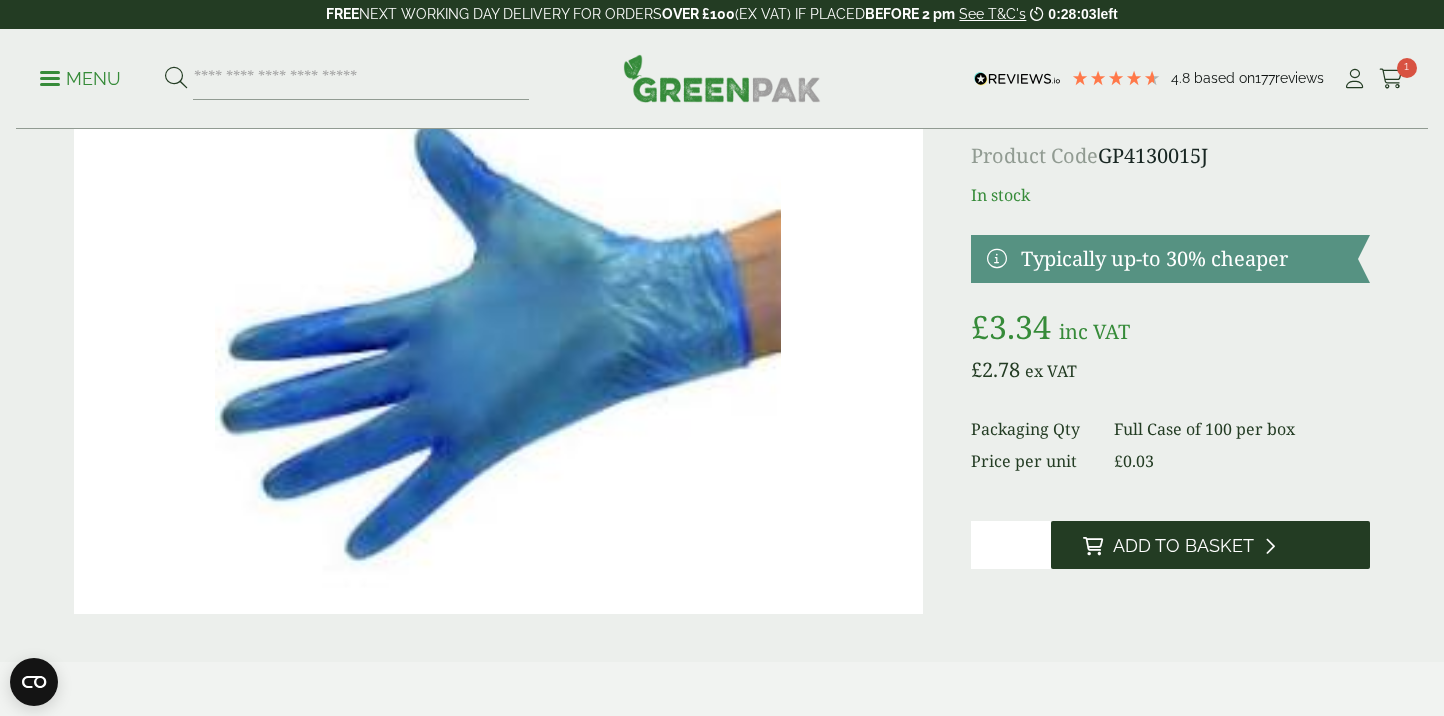 click on "Add to Basket" at bounding box center [1183, 546] 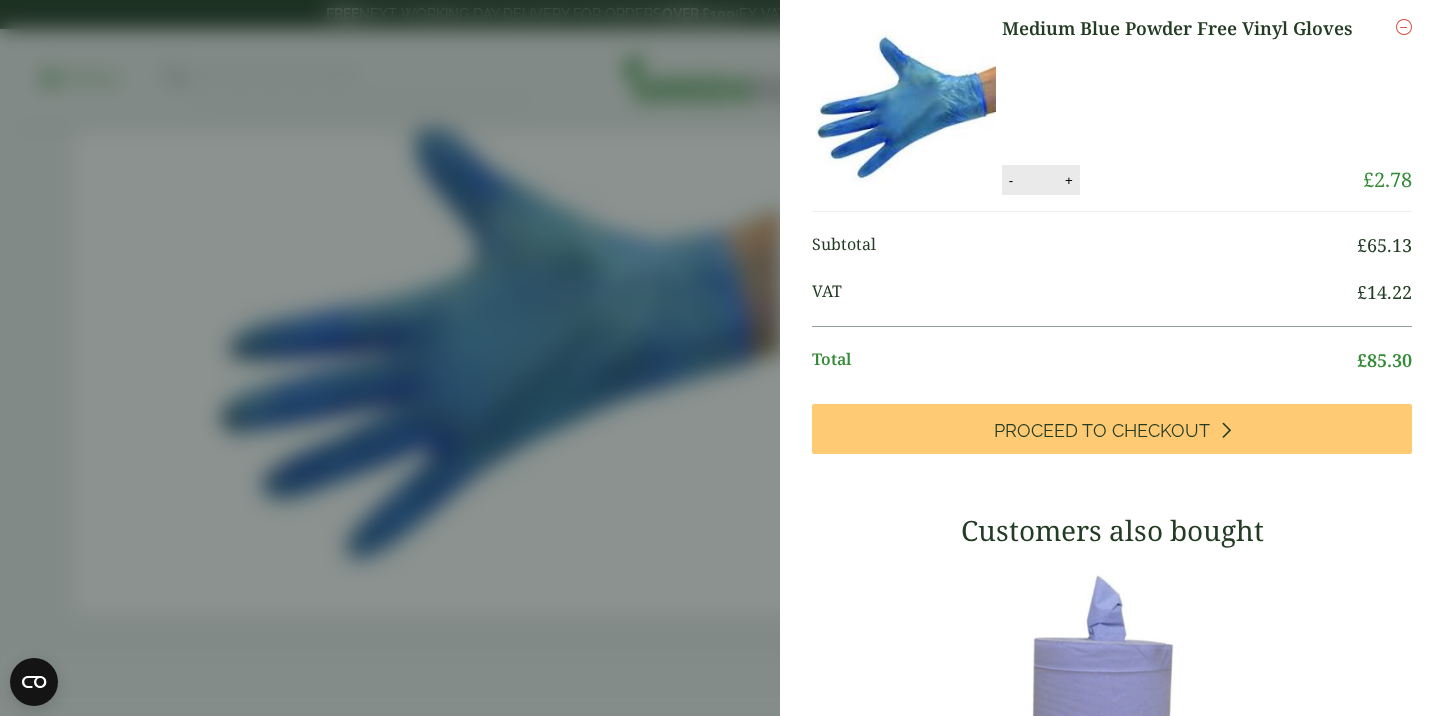 scroll, scrollTop: 0, scrollLeft: 0, axis: both 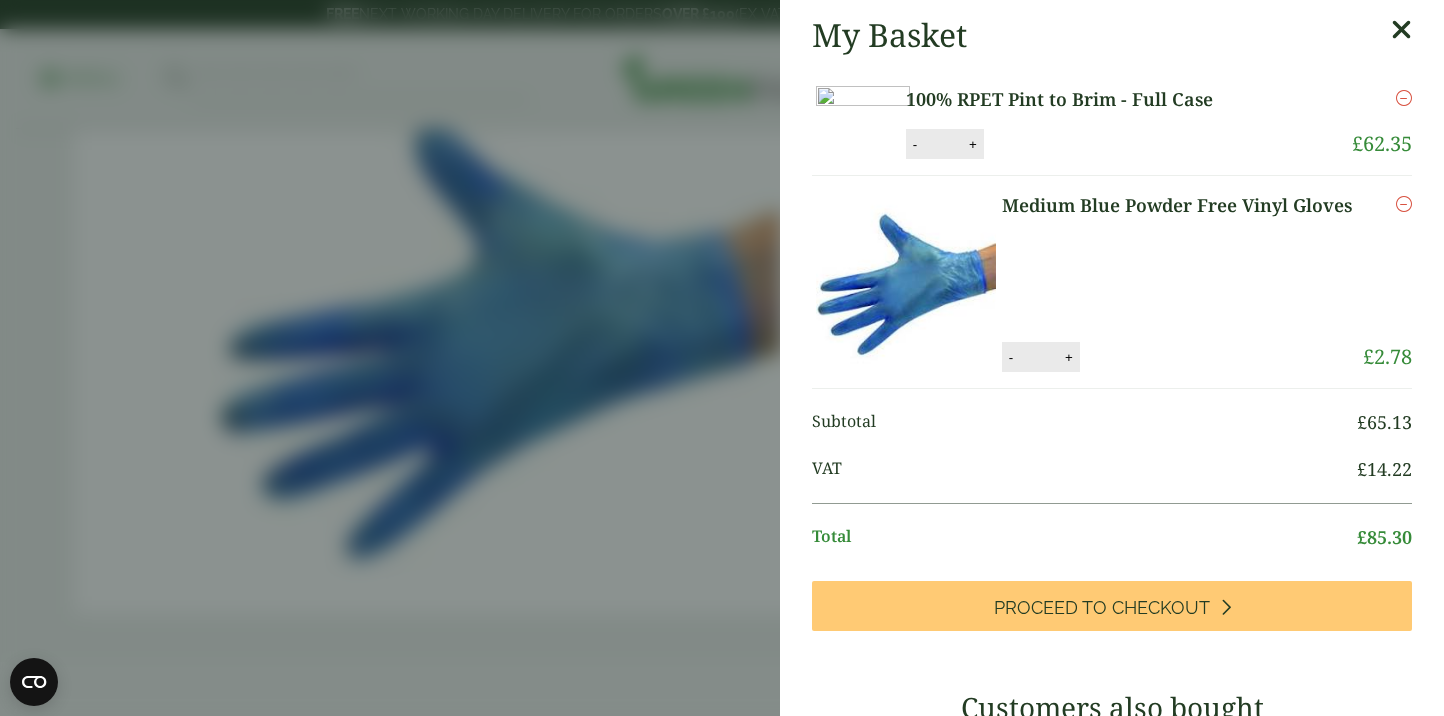 click at bounding box center (1401, 30) 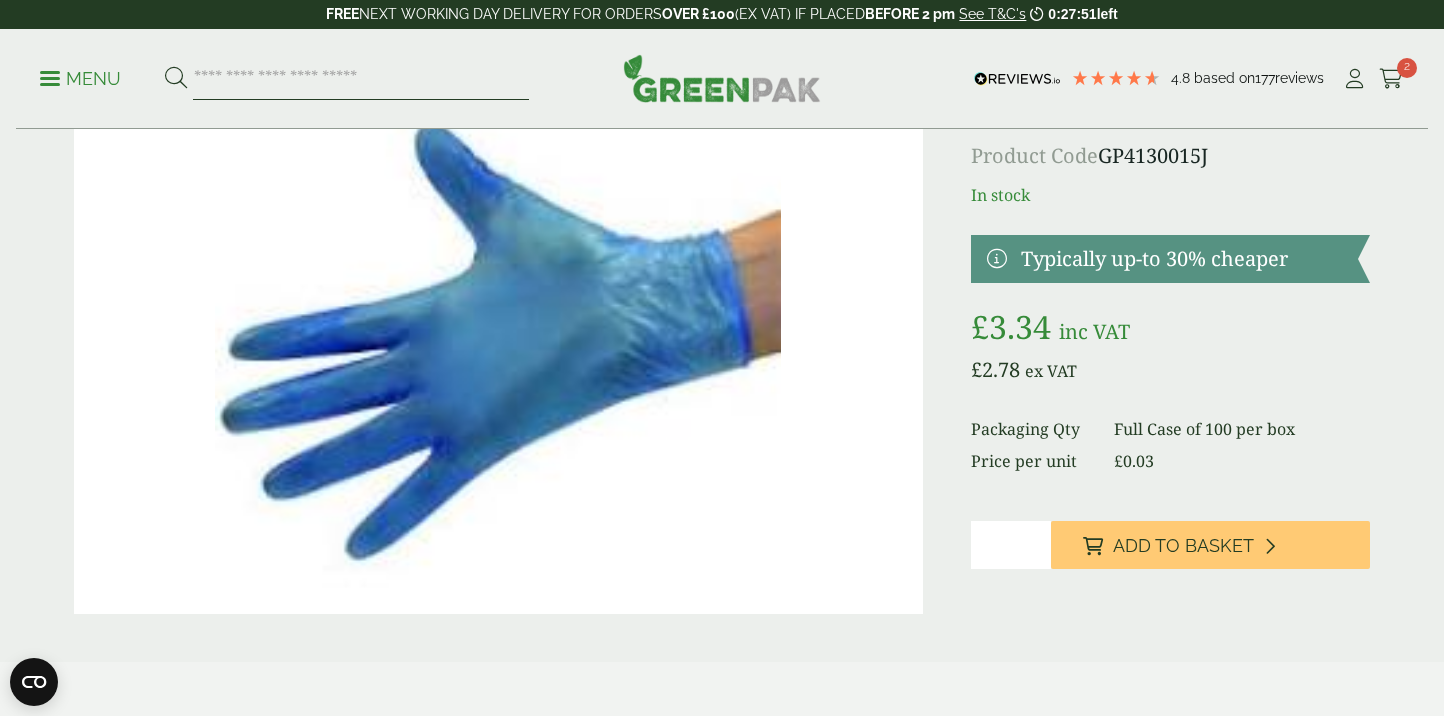 click at bounding box center (361, 79) 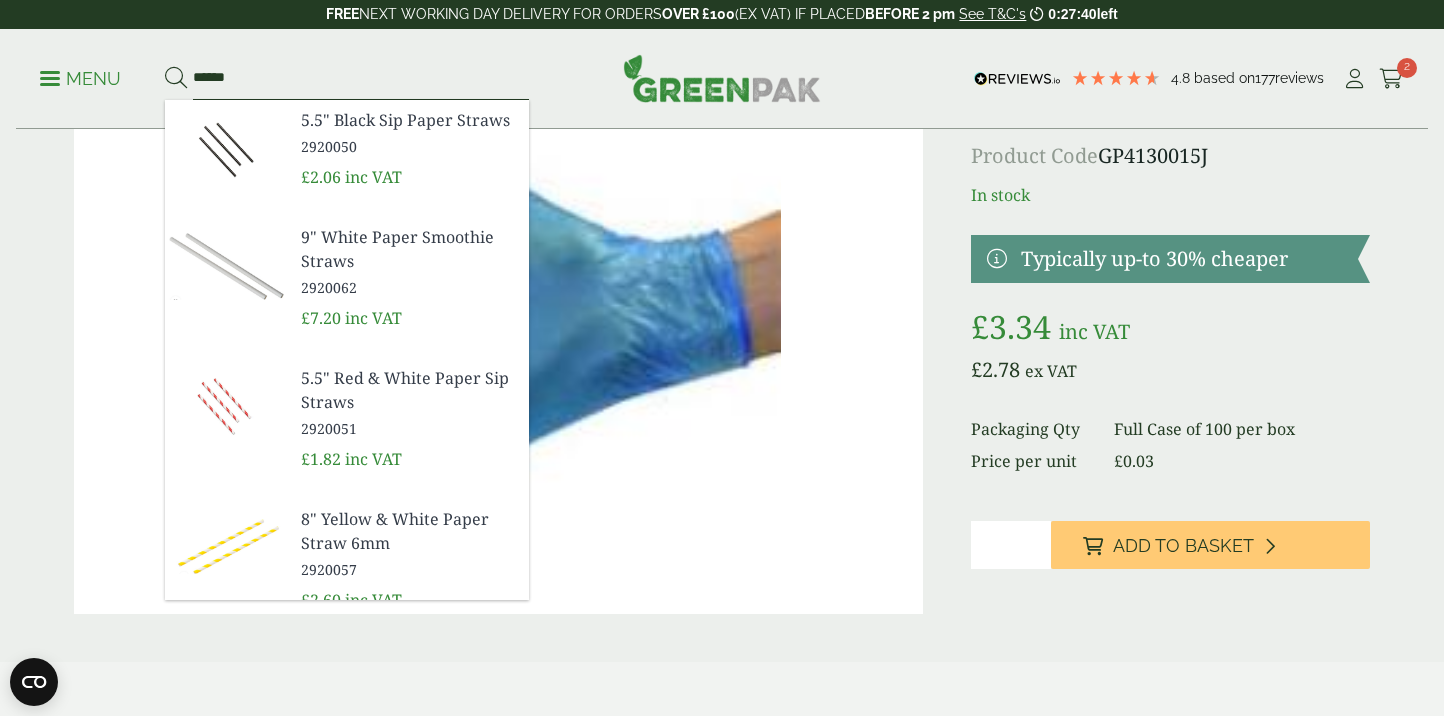click on "******" at bounding box center [361, 79] 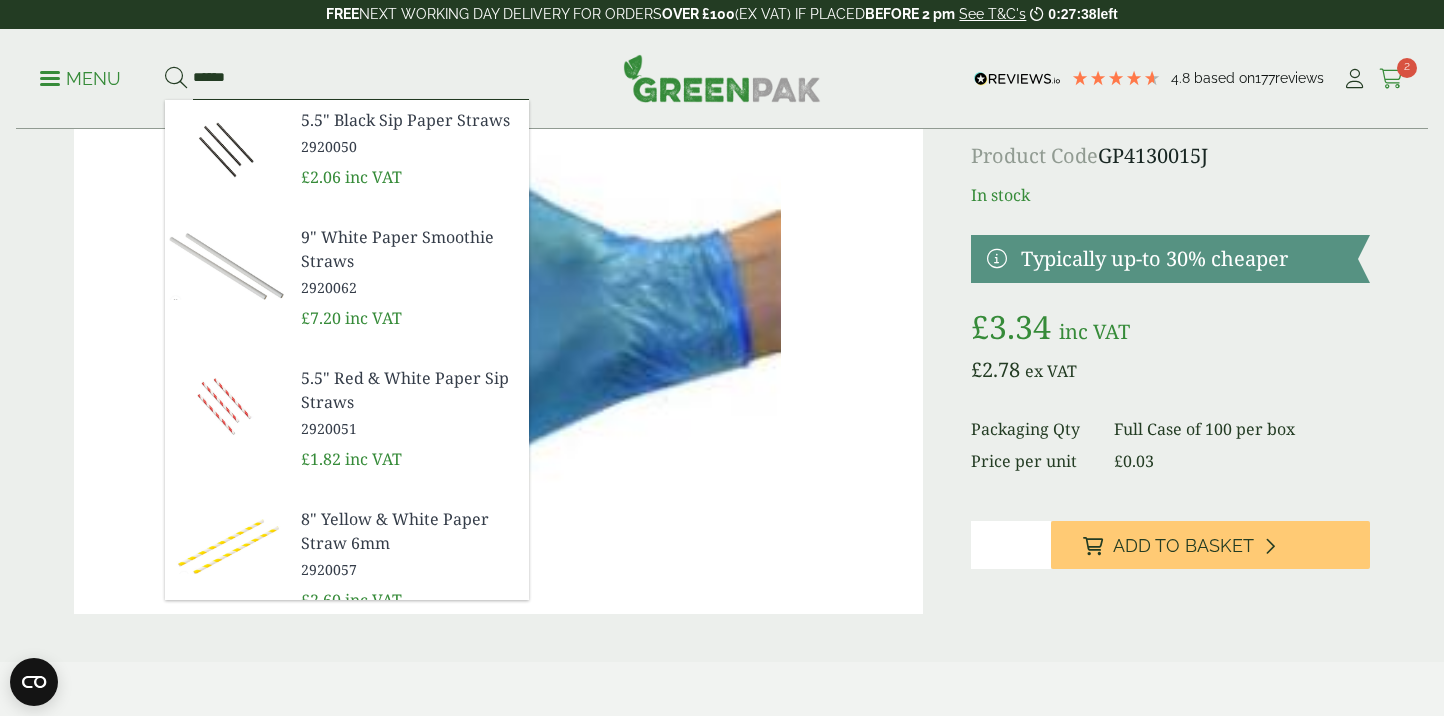 type on "******" 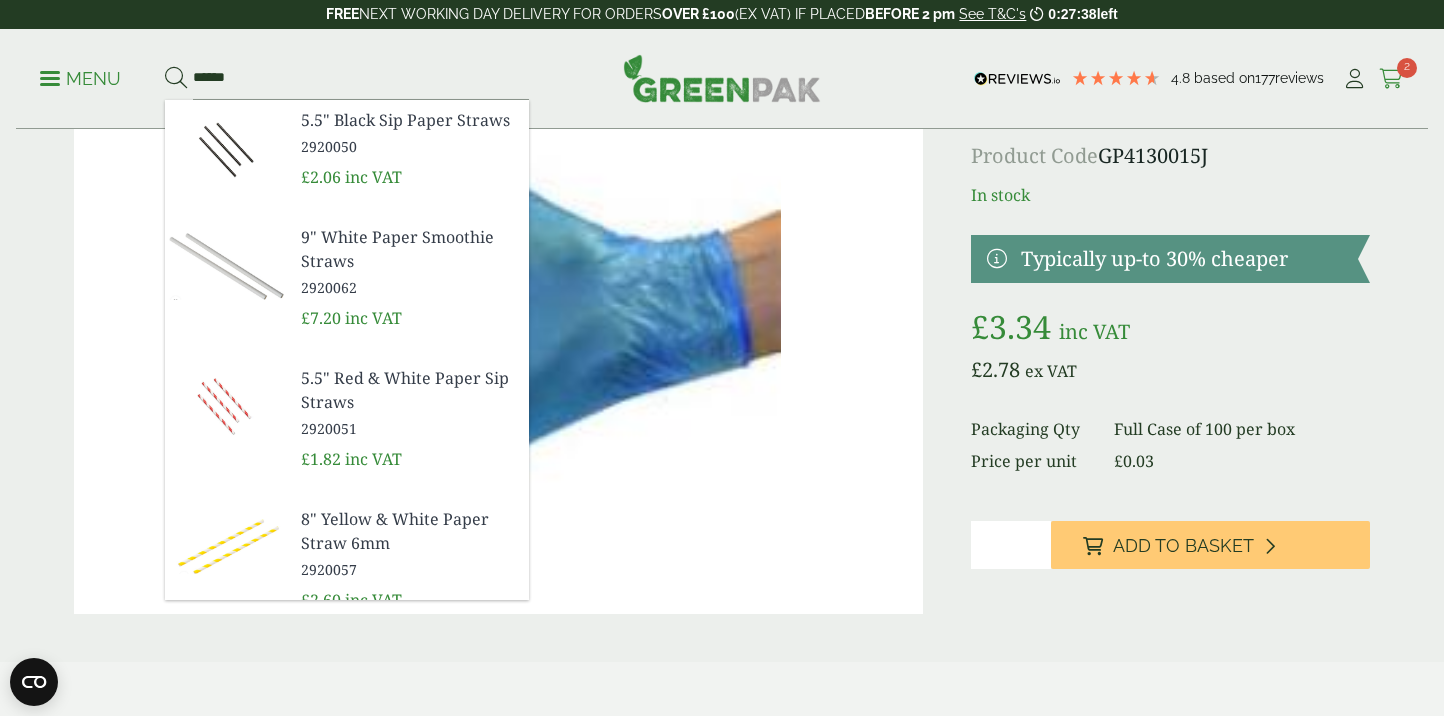 click at bounding box center (1391, 79) 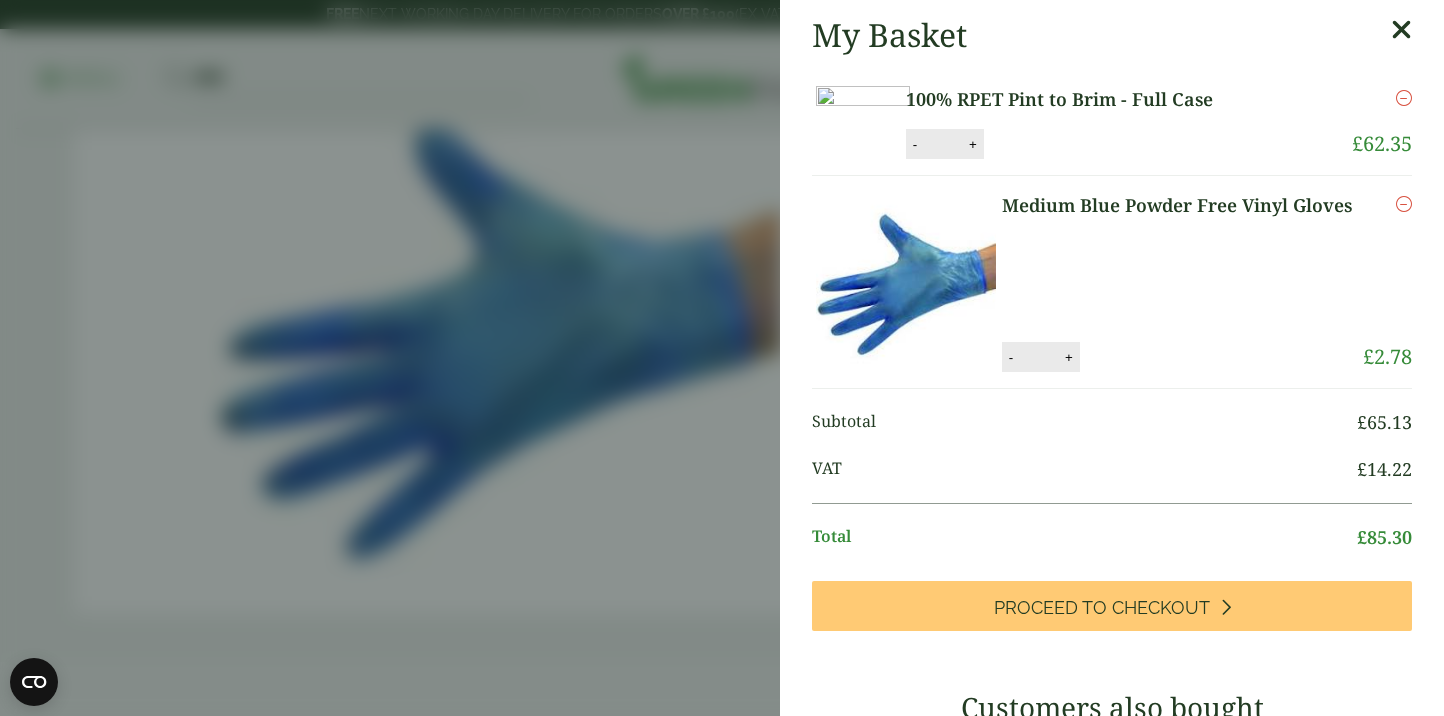 click at bounding box center (1404, 204) 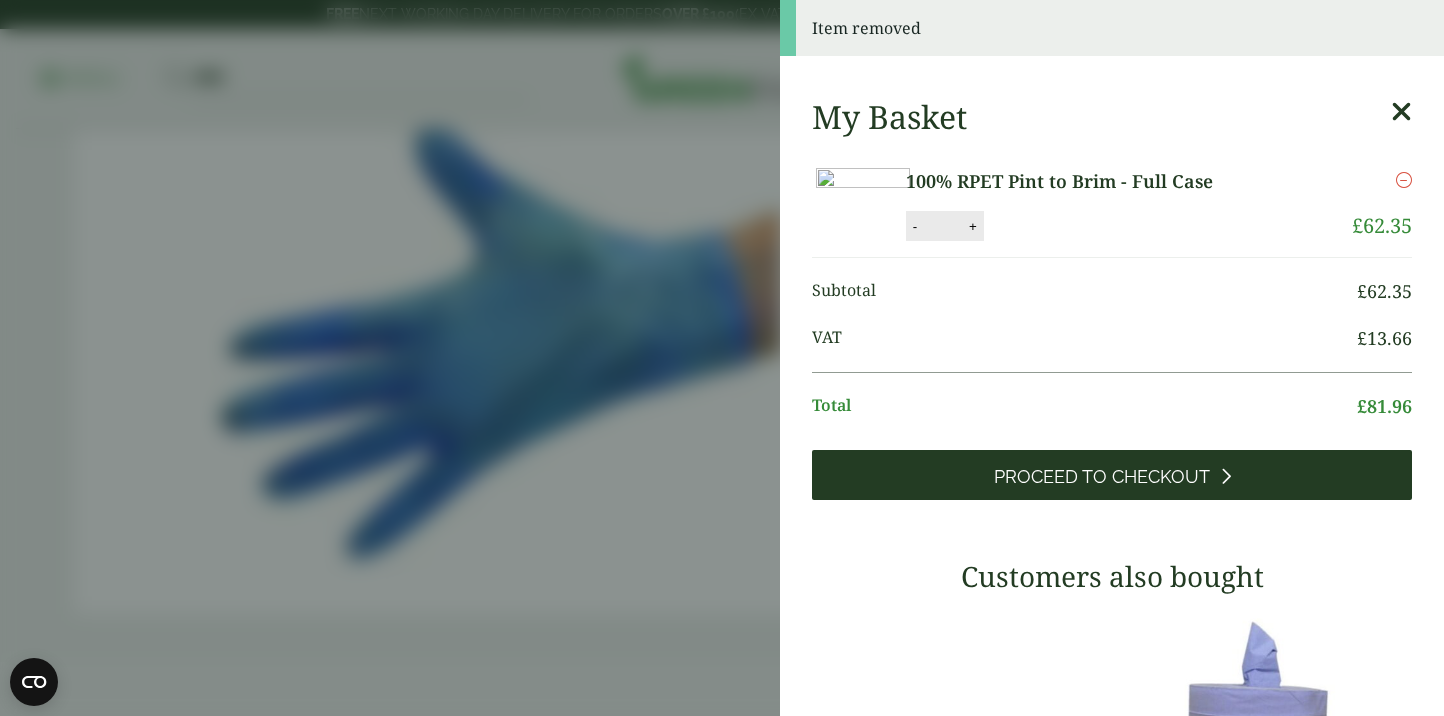 click on "Proceed to Checkout" at bounding box center (1102, 477) 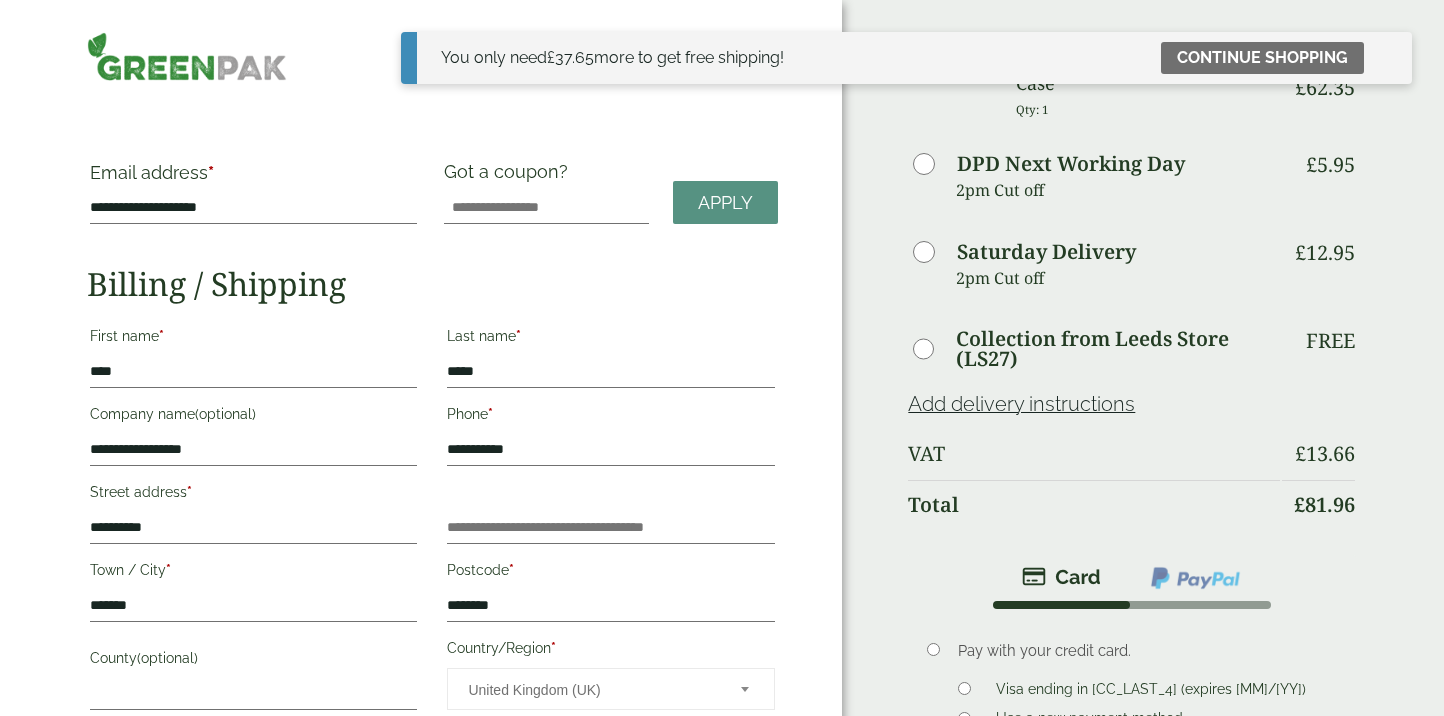 scroll, scrollTop: 0, scrollLeft: 0, axis: both 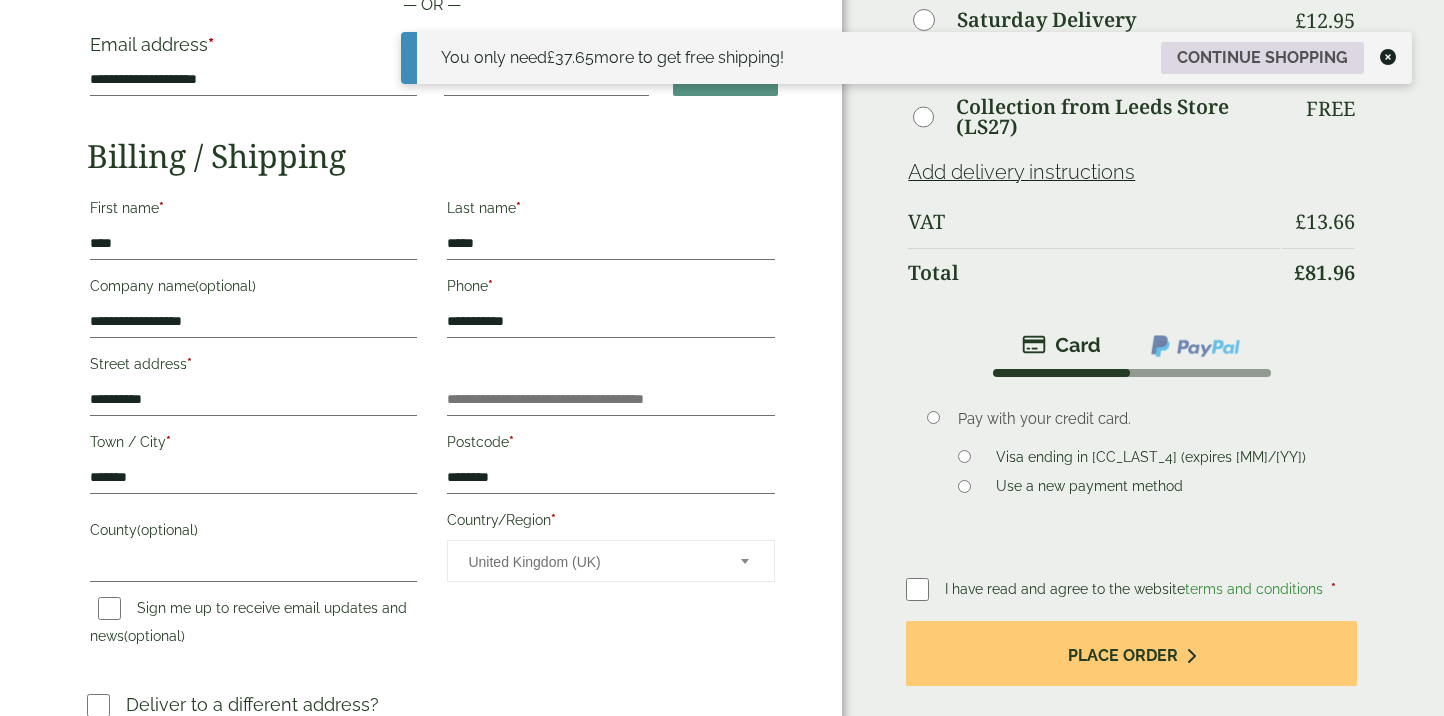 click on "Continue shopping" at bounding box center (1262, 58) 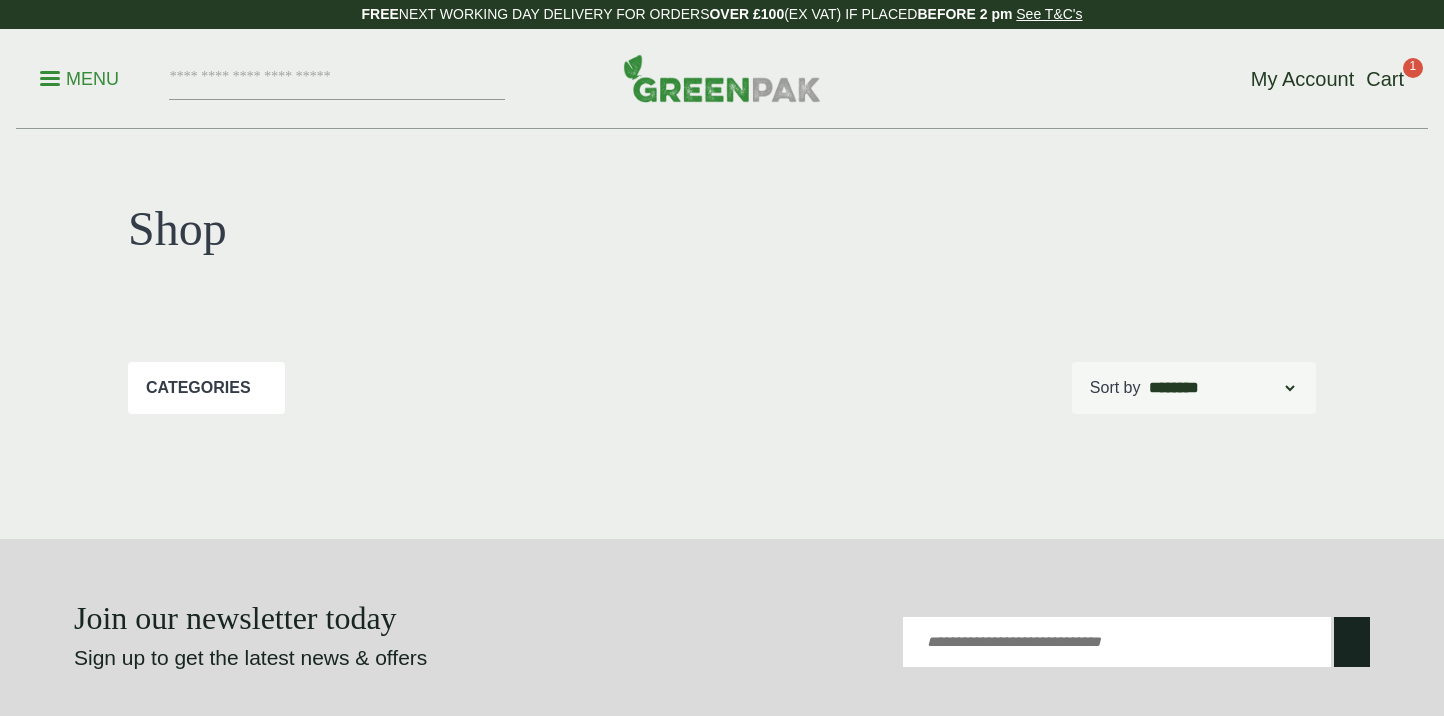 scroll, scrollTop: 0, scrollLeft: 0, axis: both 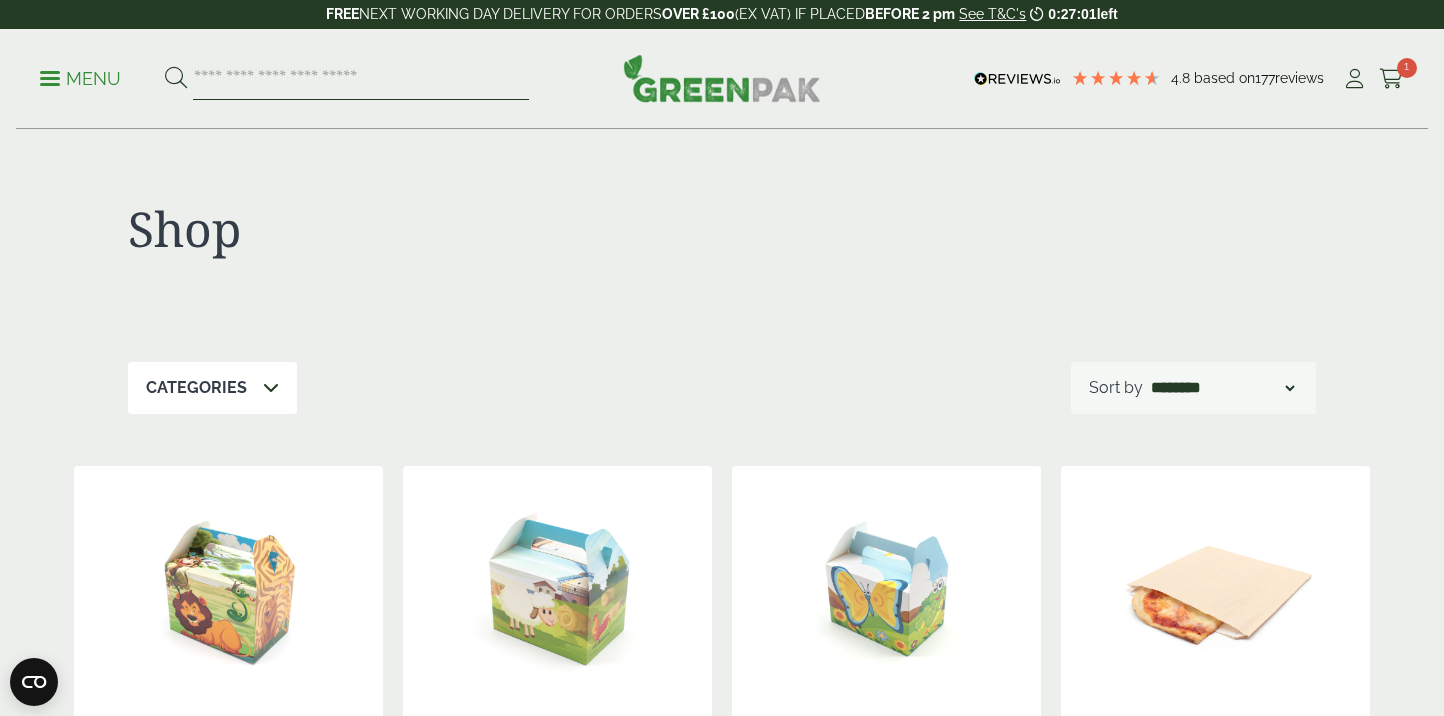 click at bounding box center [361, 79] 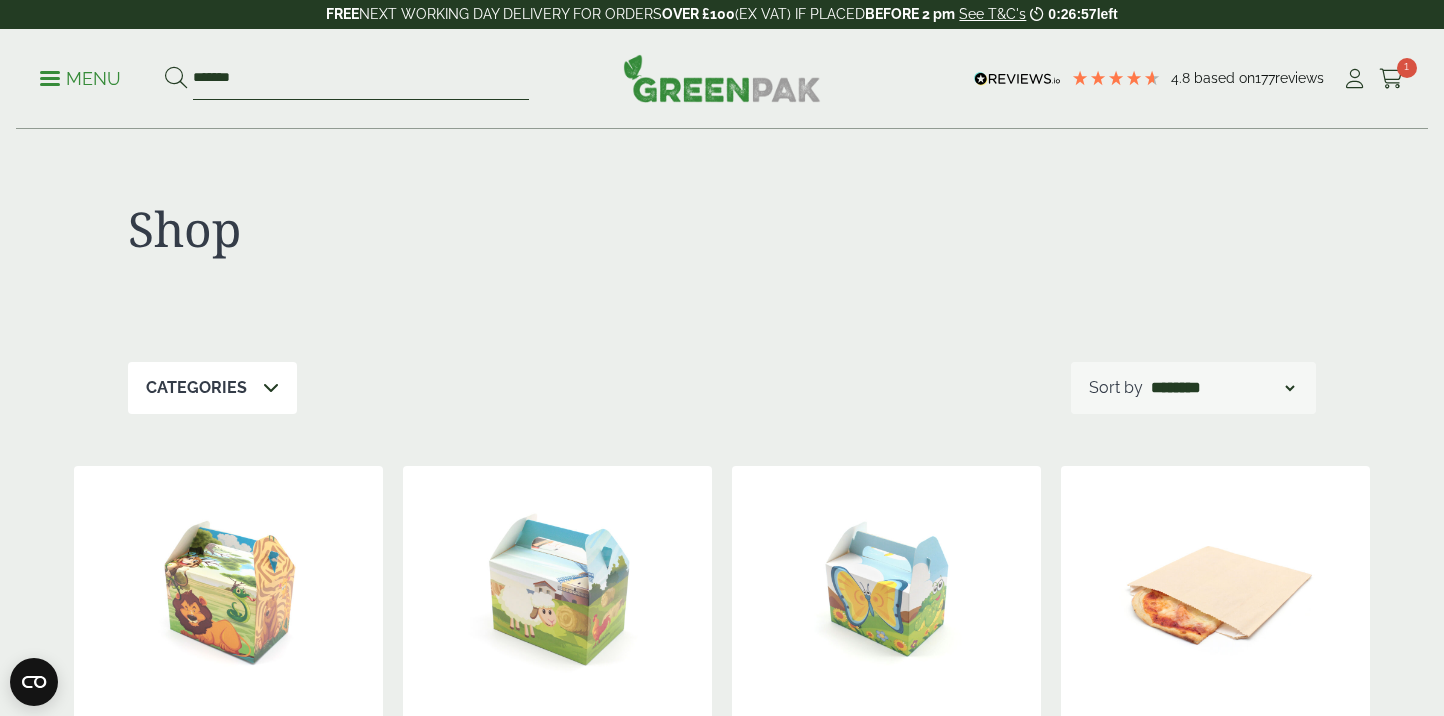 type on "*******" 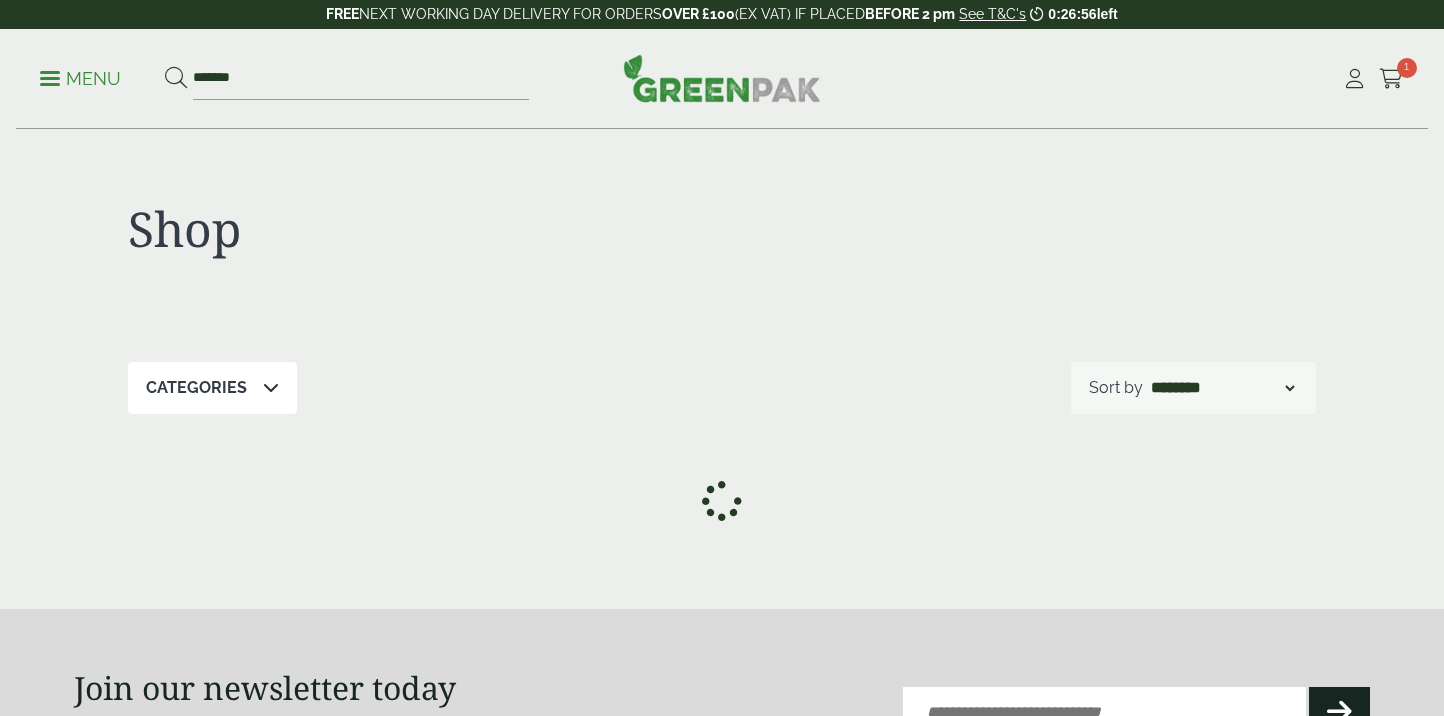 scroll, scrollTop: 0, scrollLeft: 0, axis: both 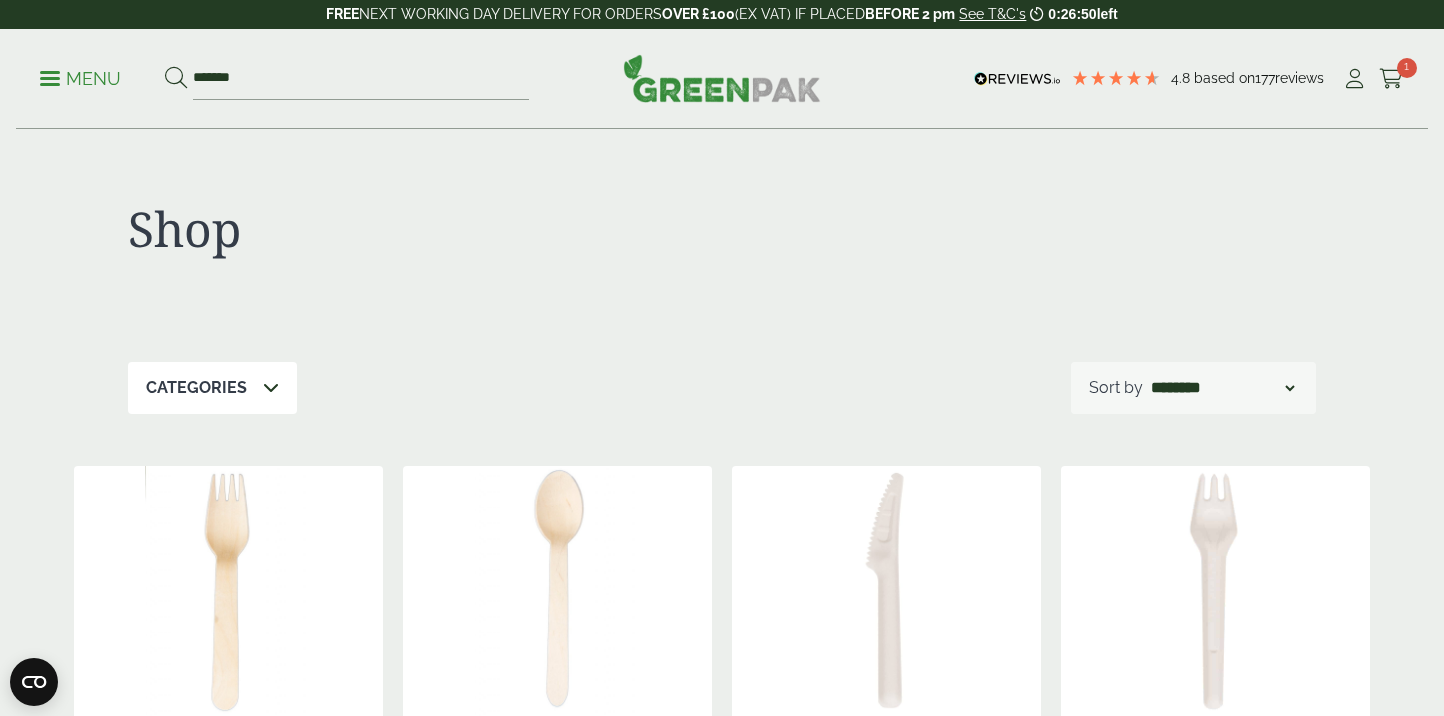 click on "Menu" at bounding box center [80, 77] 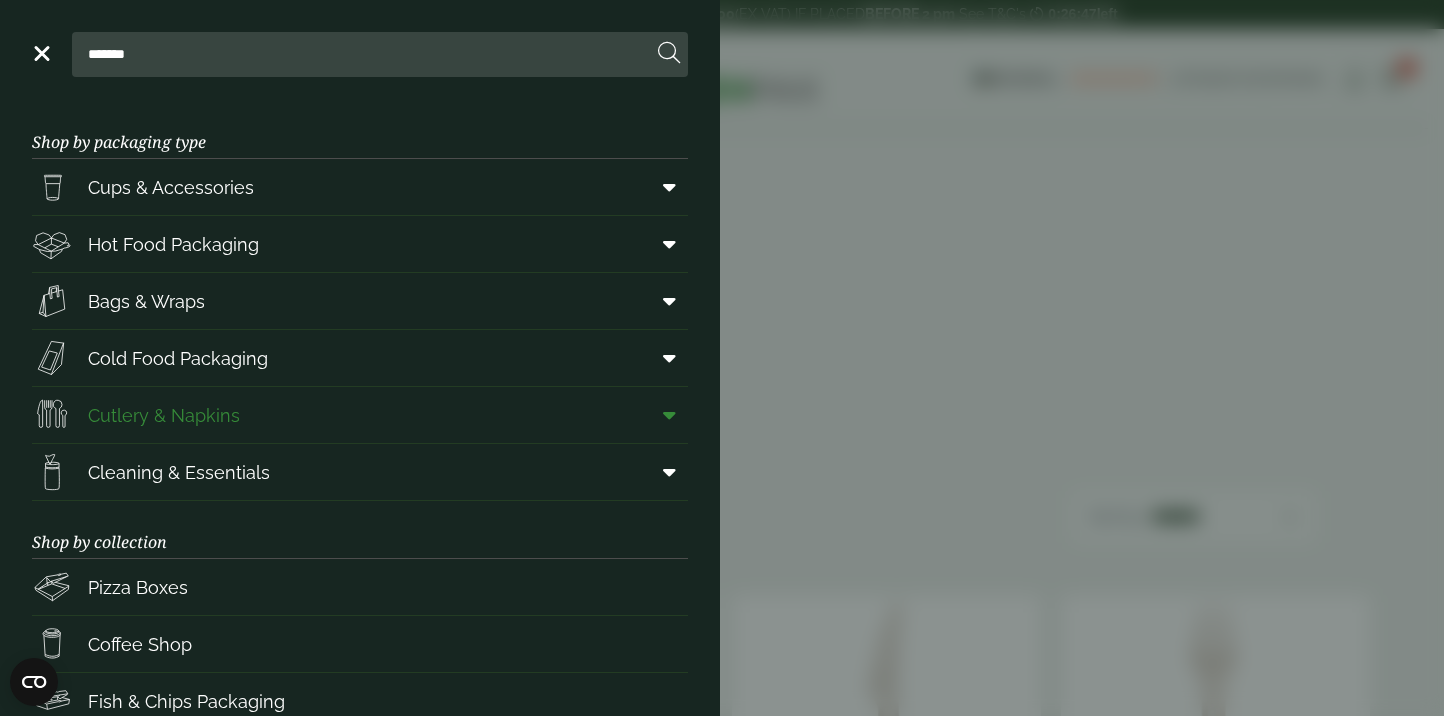 click on "Cutlery & Napkins" at bounding box center [164, 415] 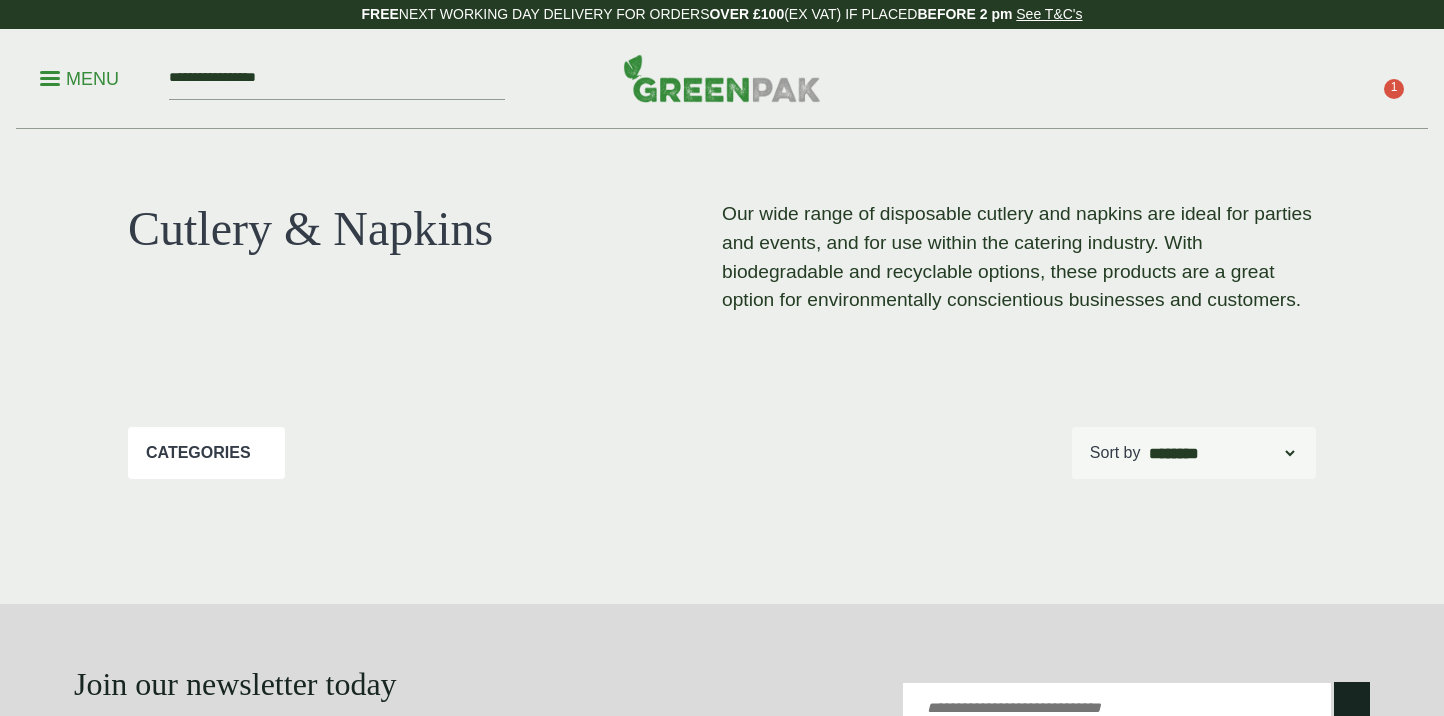 scroll, scrollTop: 0, scrollLeft: 0, axis: both 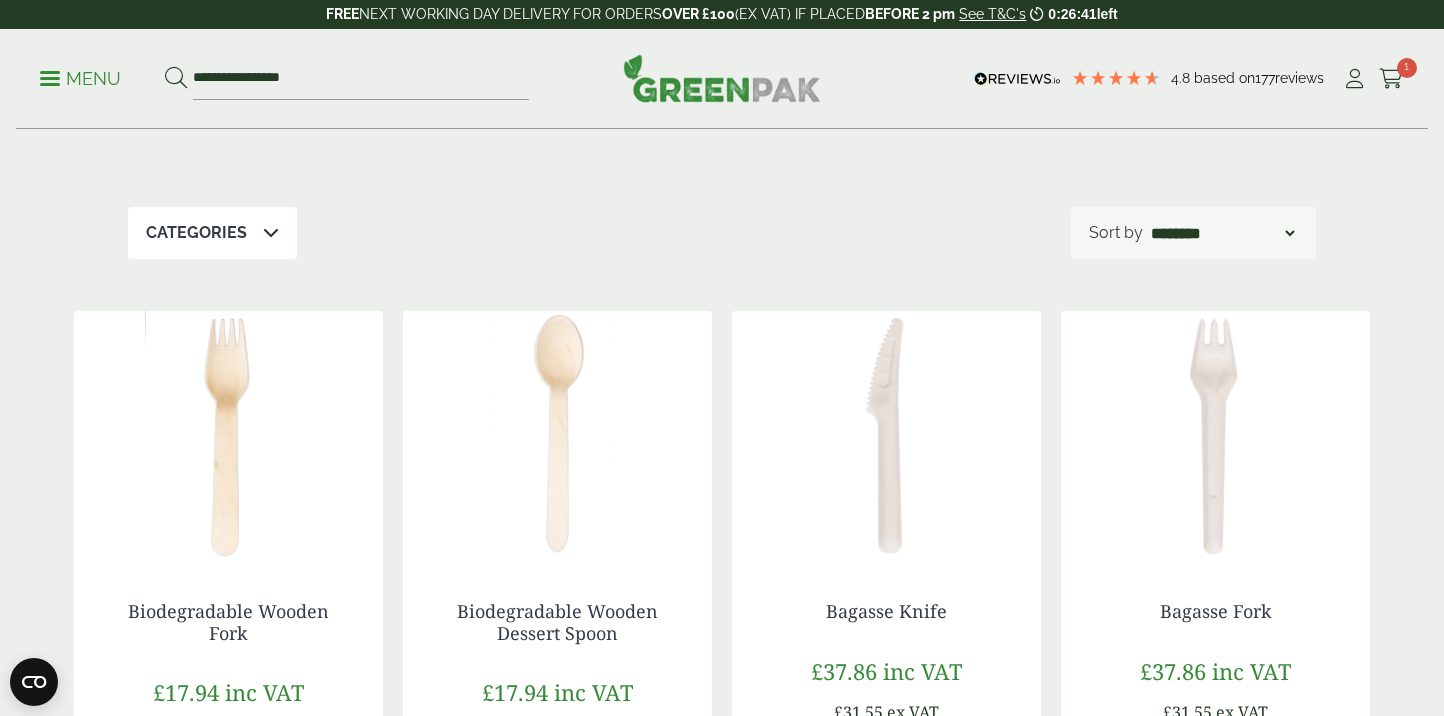 click on "Categories" at bounding box center [212, 233] 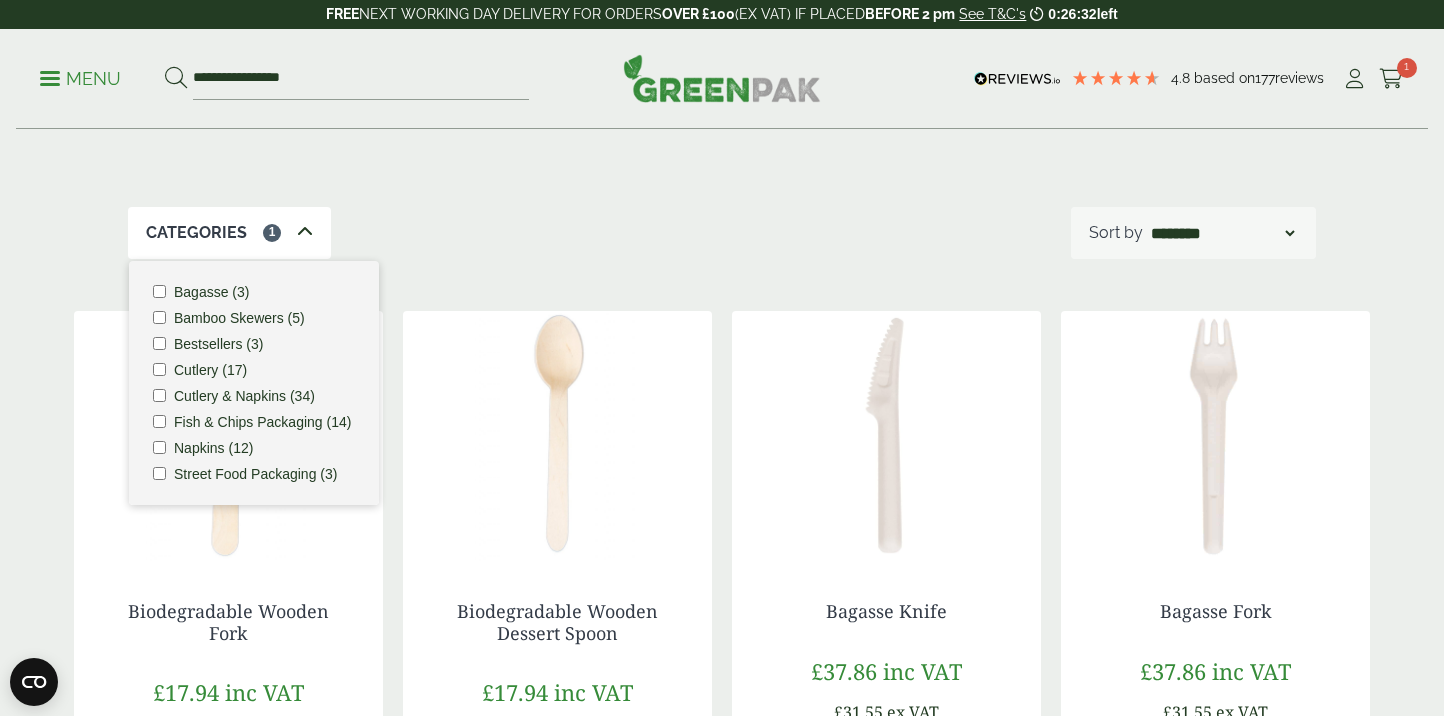 click on "Napkins (12)" at bounding box center (213, 448) 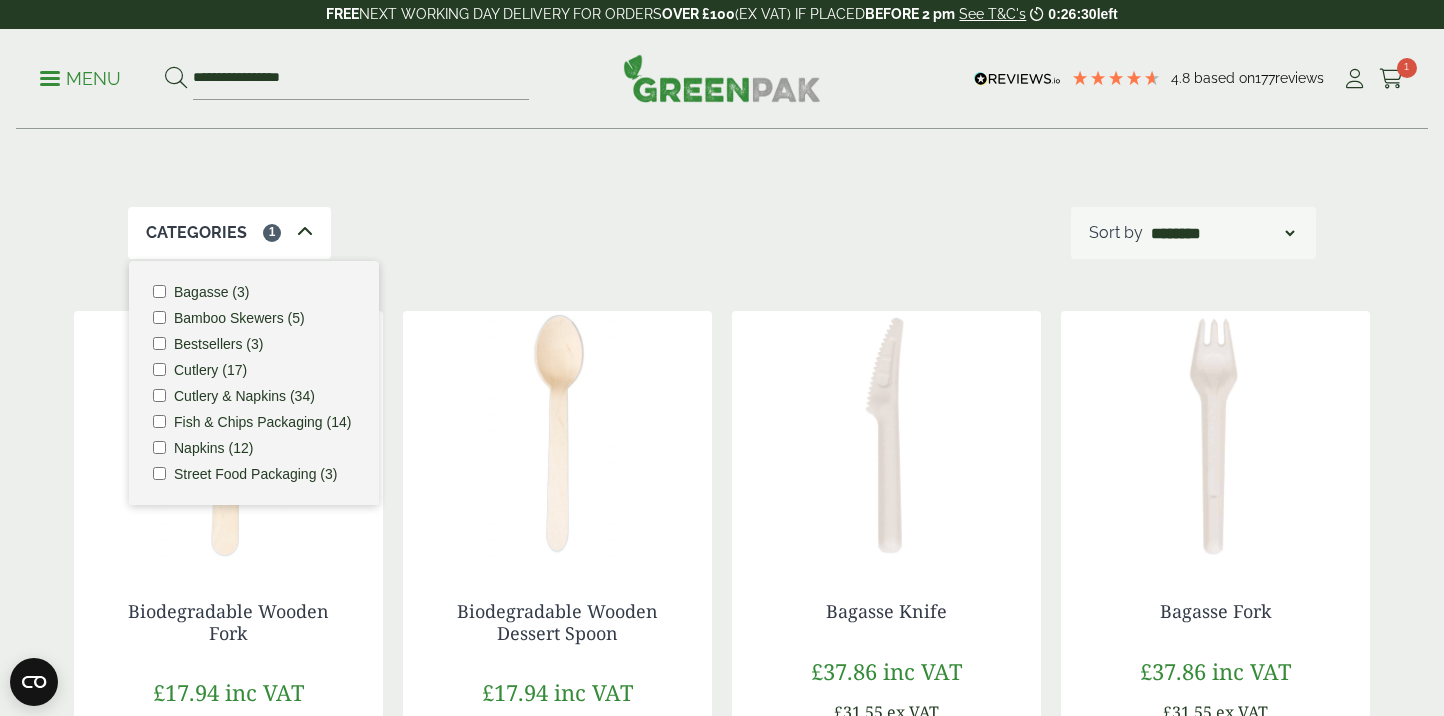 click on "Categories 1
Bagasse (3)
Bamboo Skewers (5)
Bestsellers (3)
Cutlery (17)
Cutlery & Napkins (34)
Napkins (12) More…" at bounding box center (722, 233) 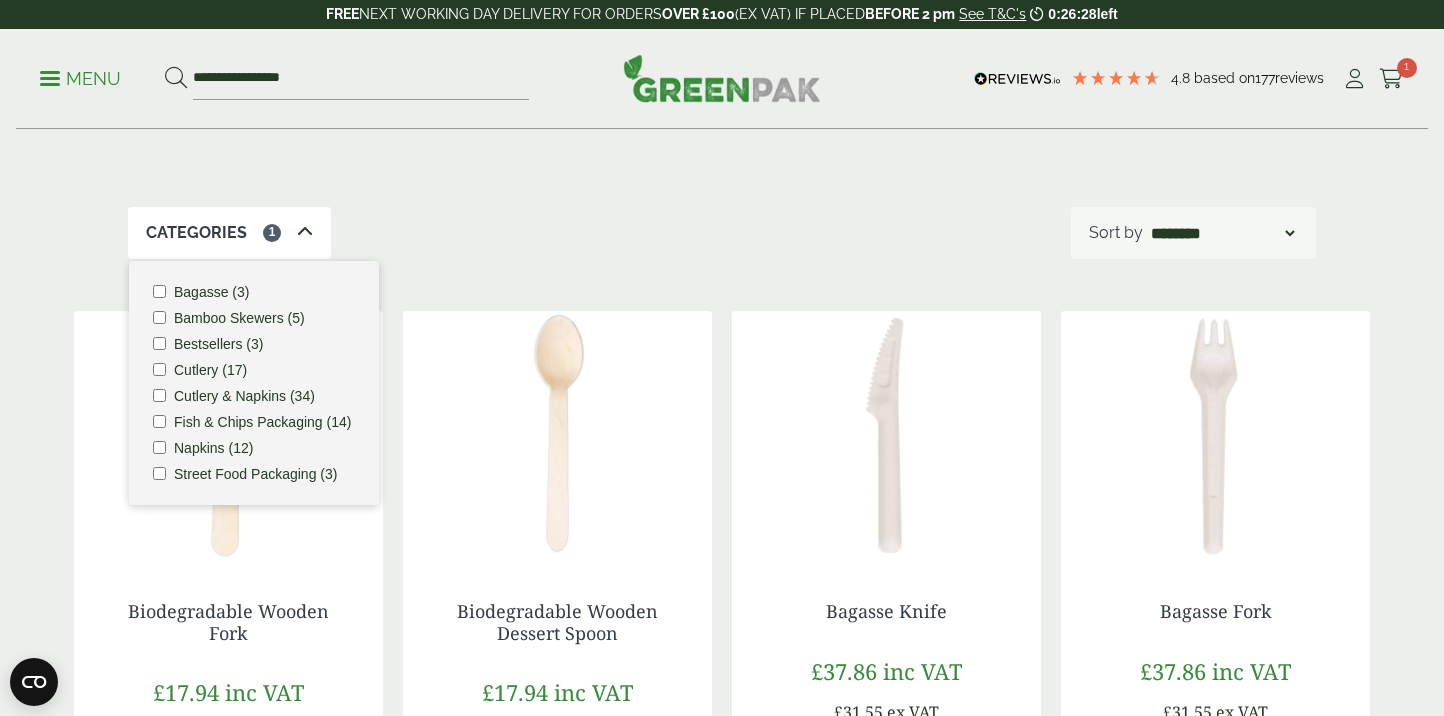 click at bounding box center (305, 232) 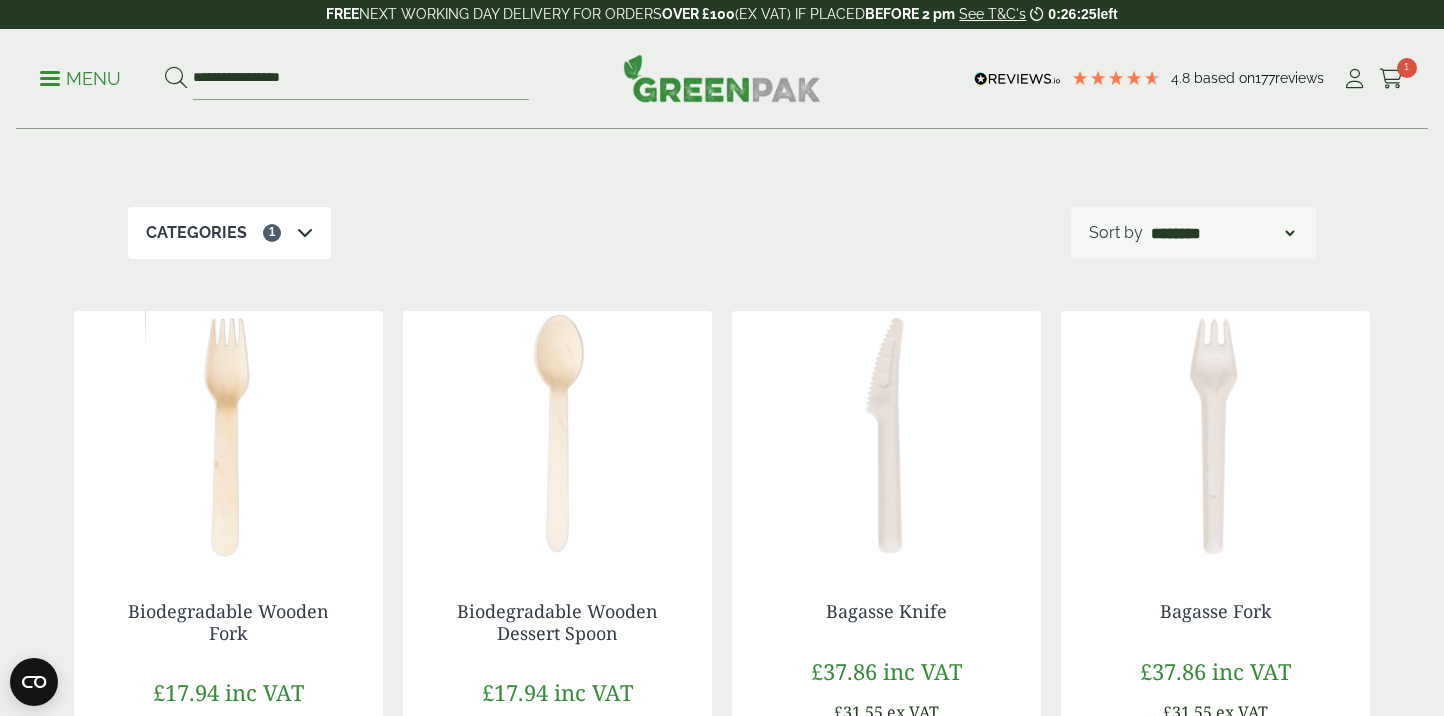 scroll, scrollTop: 237, scrollLeft: 0, axis: vertical 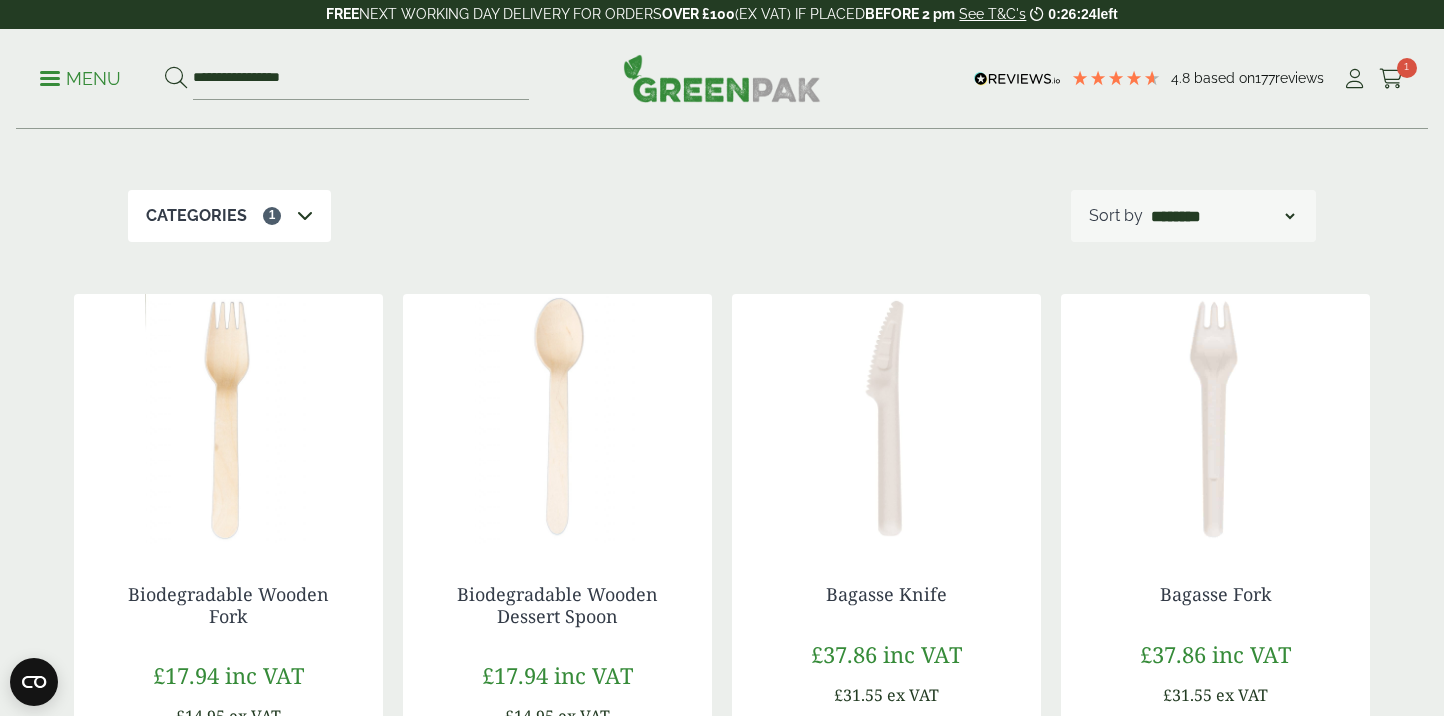 click on "**********" at bounding box center (1223, 216) 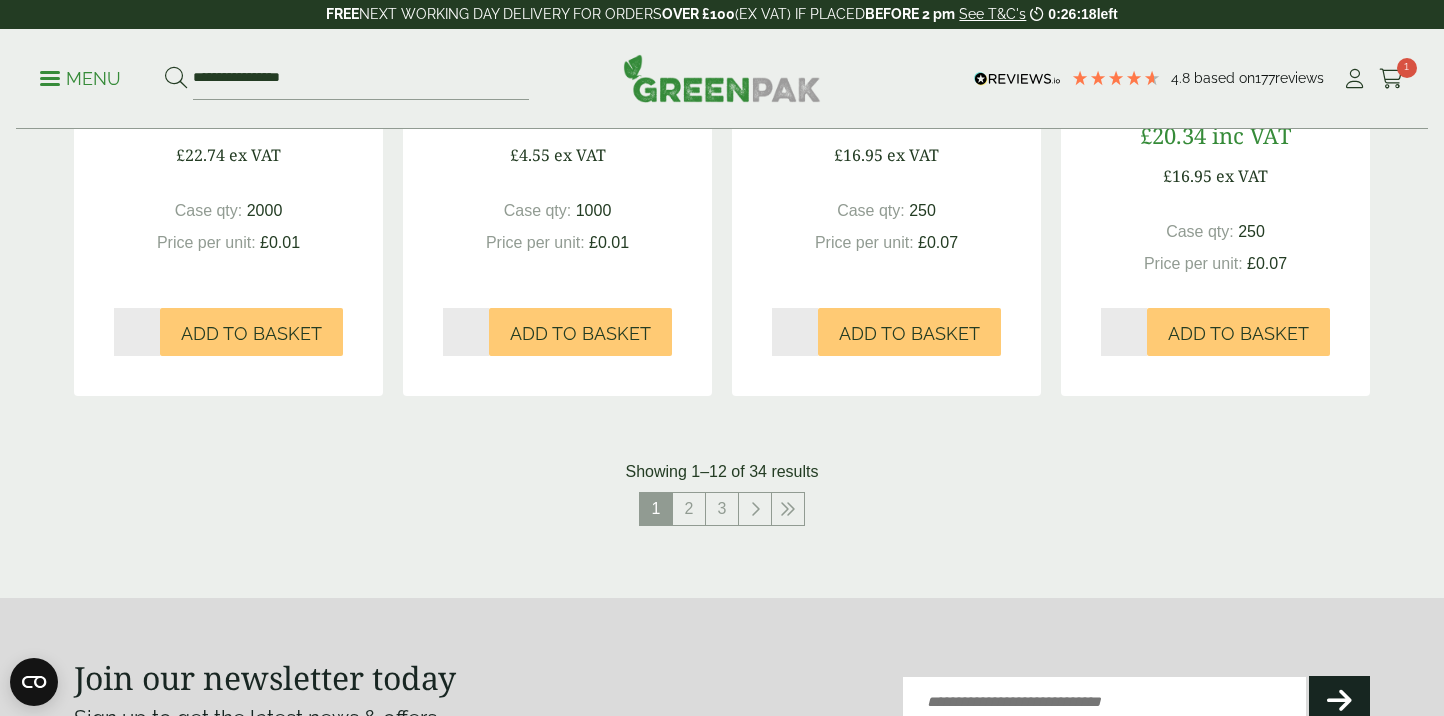 scroll, scrollTop: 2139, scrollLeft: 0, axis: vertical 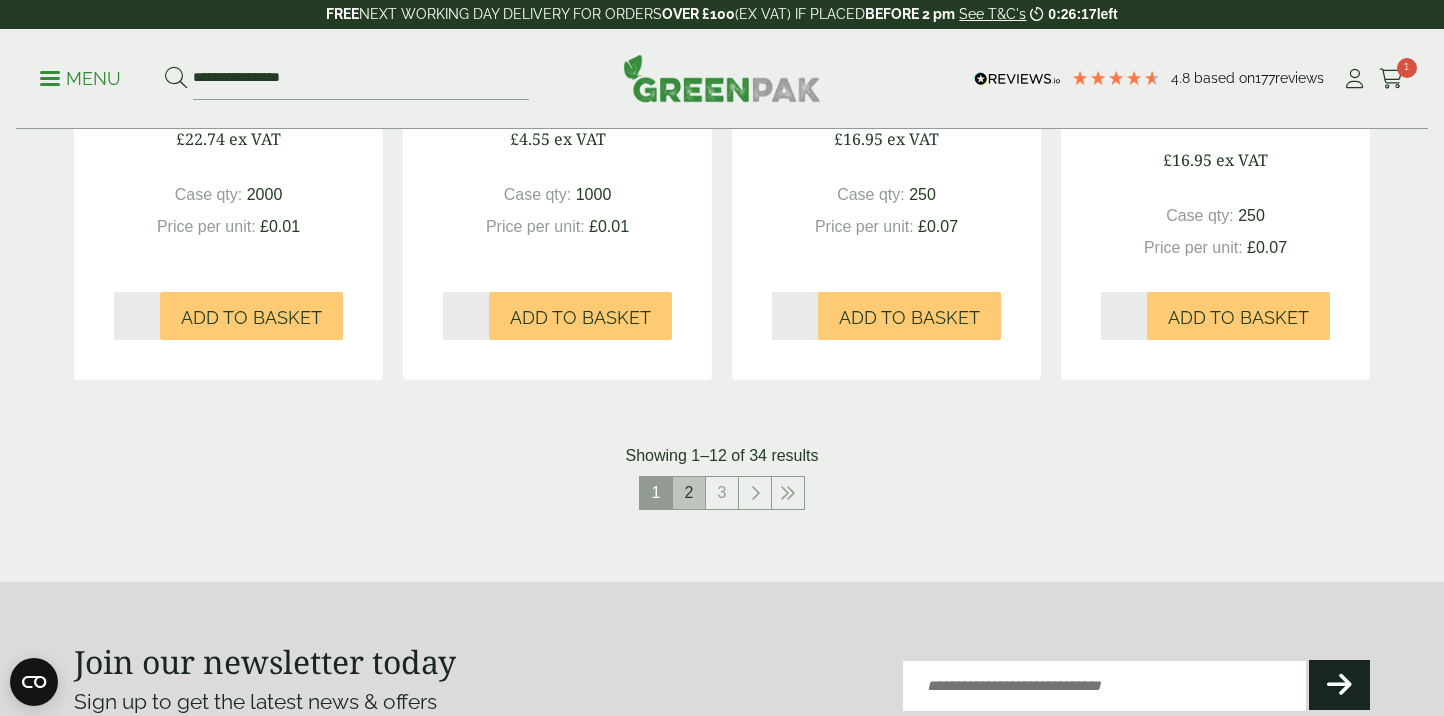 click on "2" at bounding box center [689, 493] 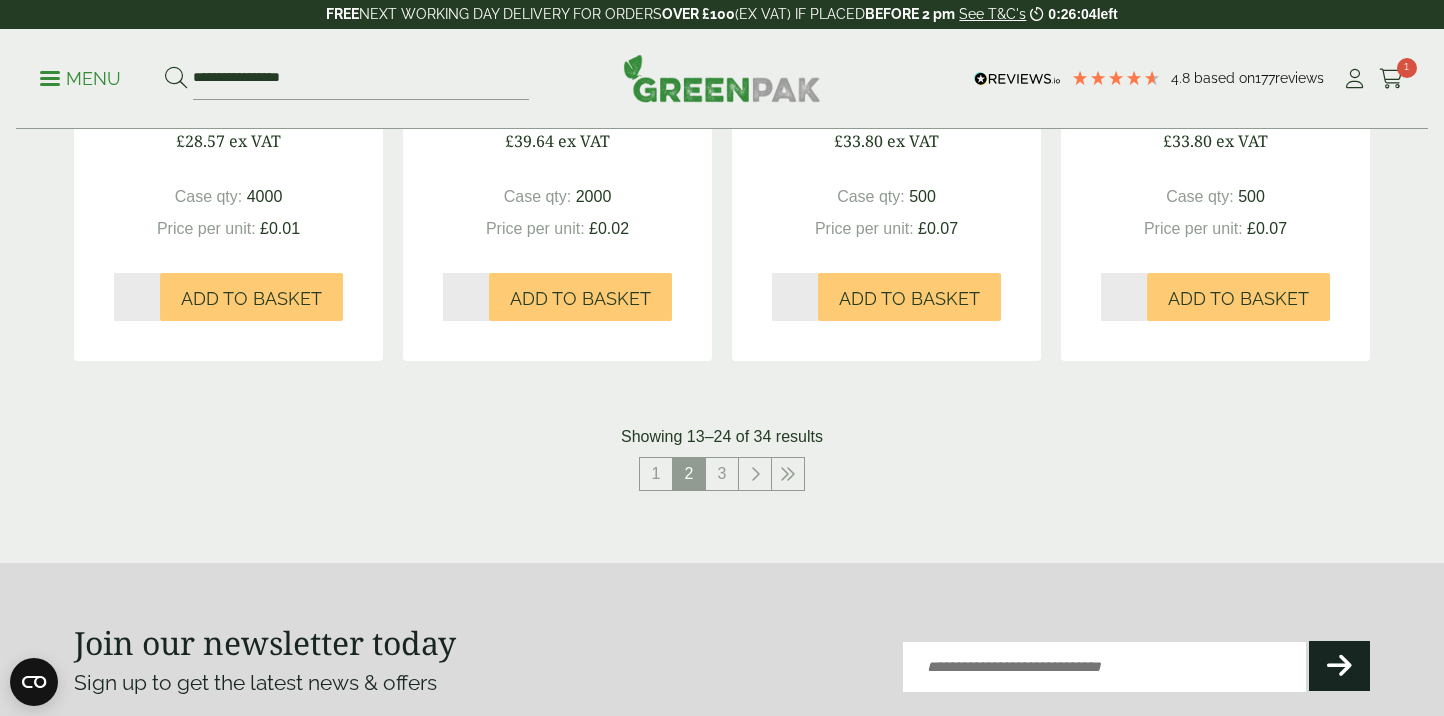 scroll, scrollTop: 2160, scrollLeft: 0, axis: vertical 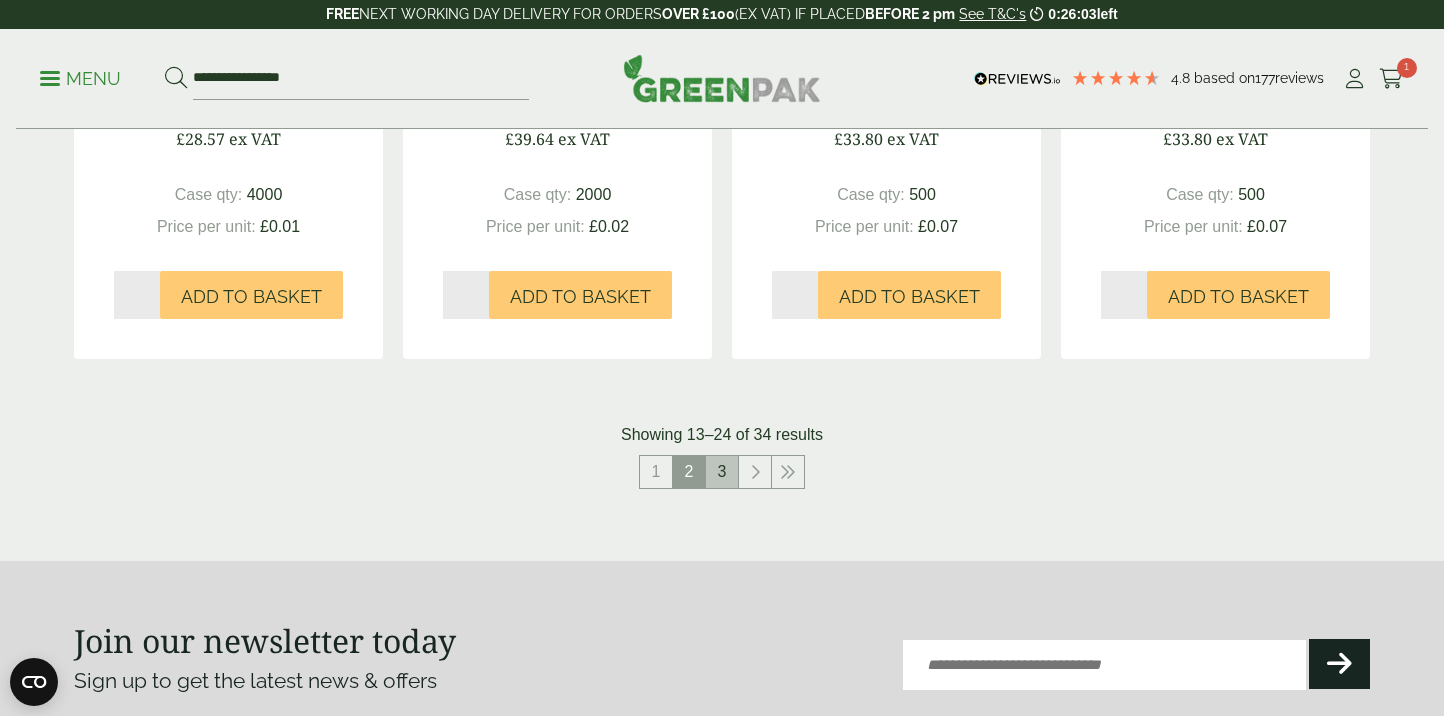 click on "3" at bounding box center (722, 472) 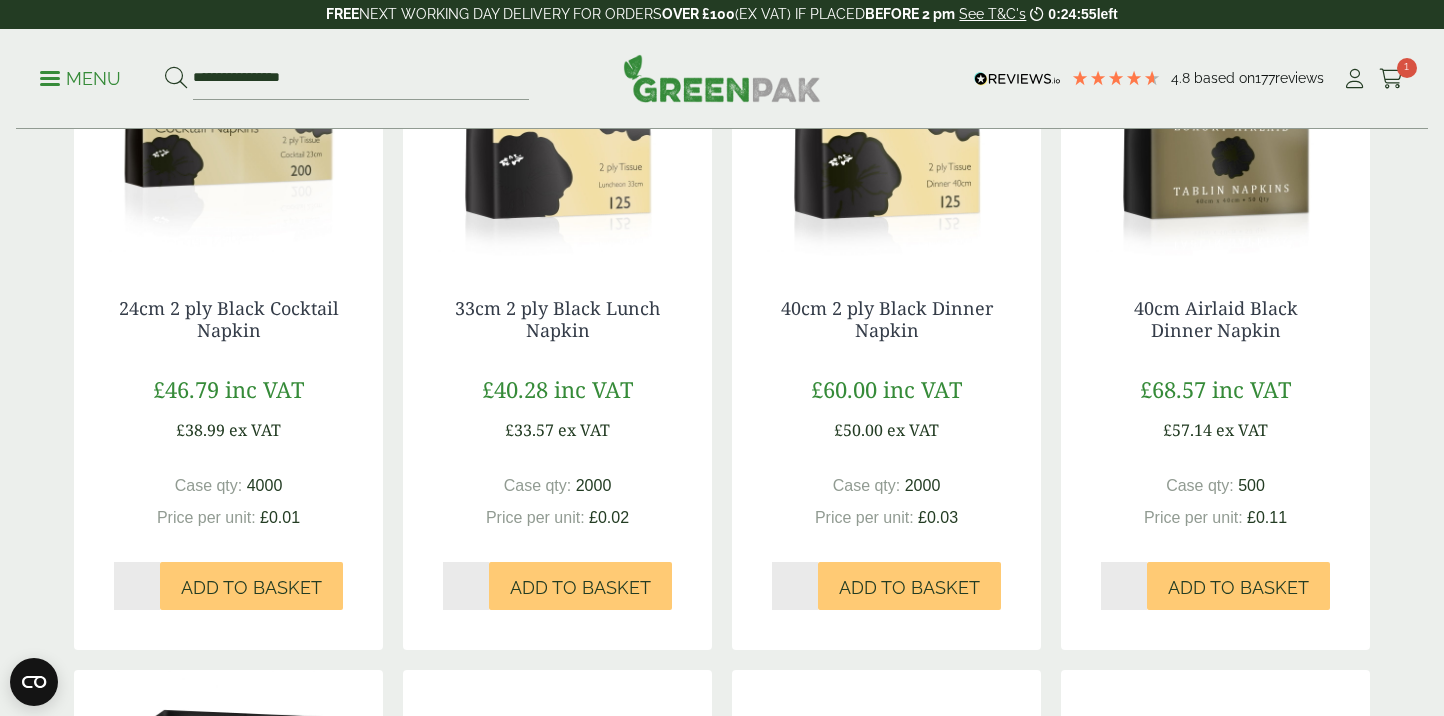 scroll, scrollTop: 531, scrollLeft: 0, axis: vertical 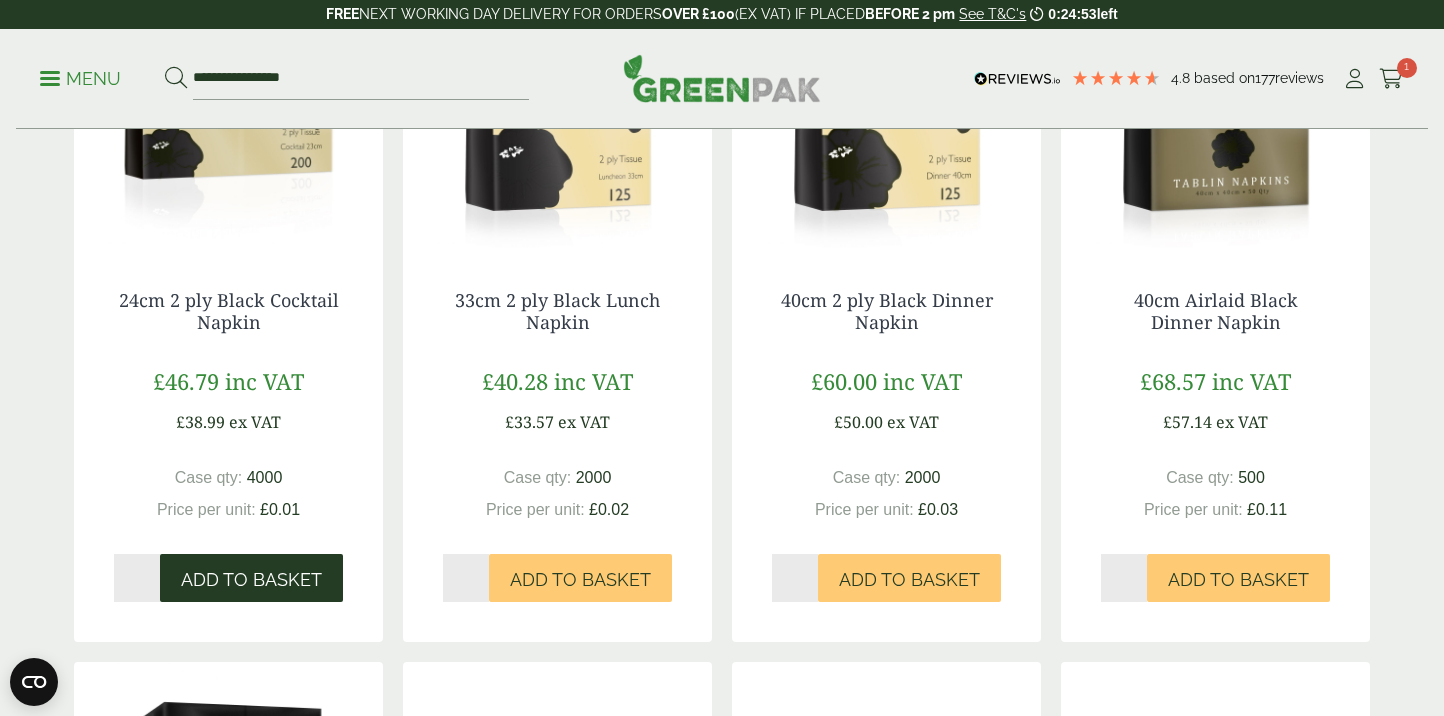 click on "Add to Basket" at bounding box center [251, 580] 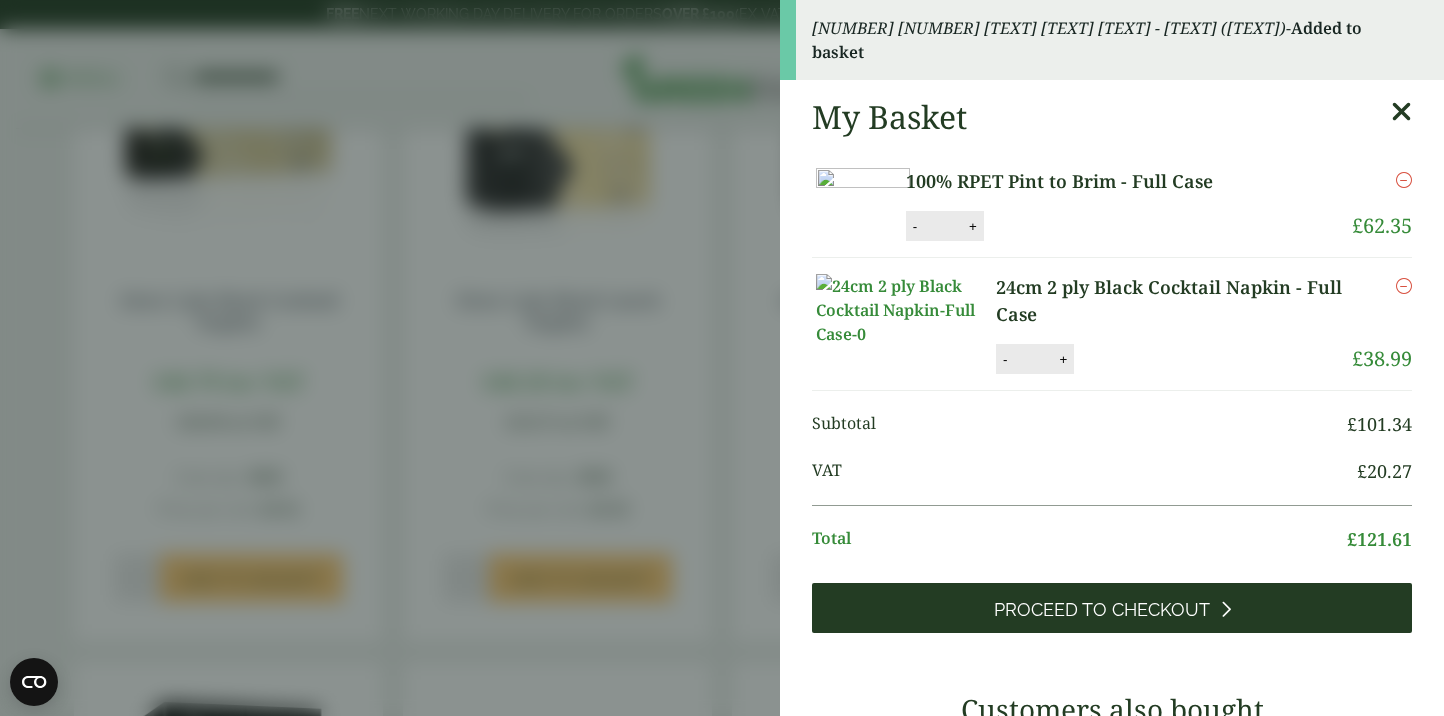 click on "Proceed to Checkout" at bounding box center [1102, 610] 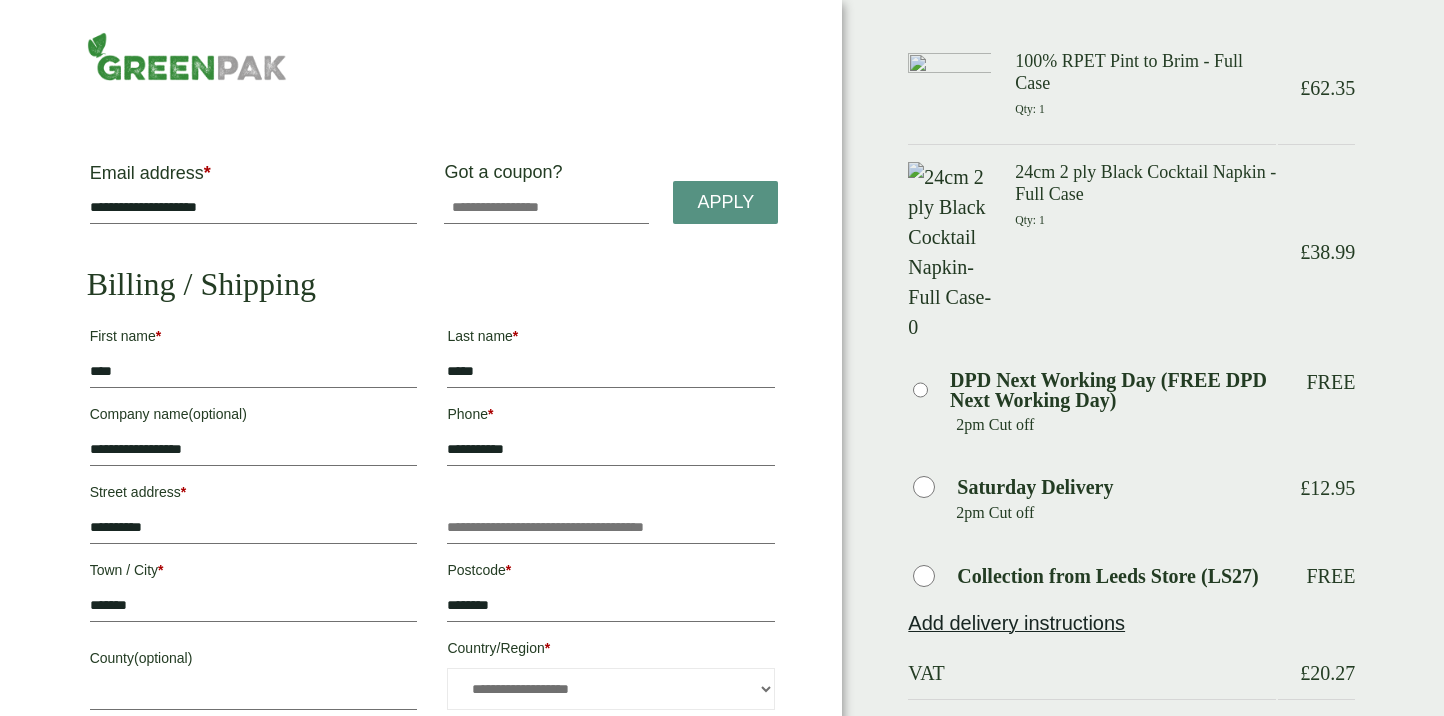 scroll, scrollTop: 0, scrollLeft: 0, axis: both 